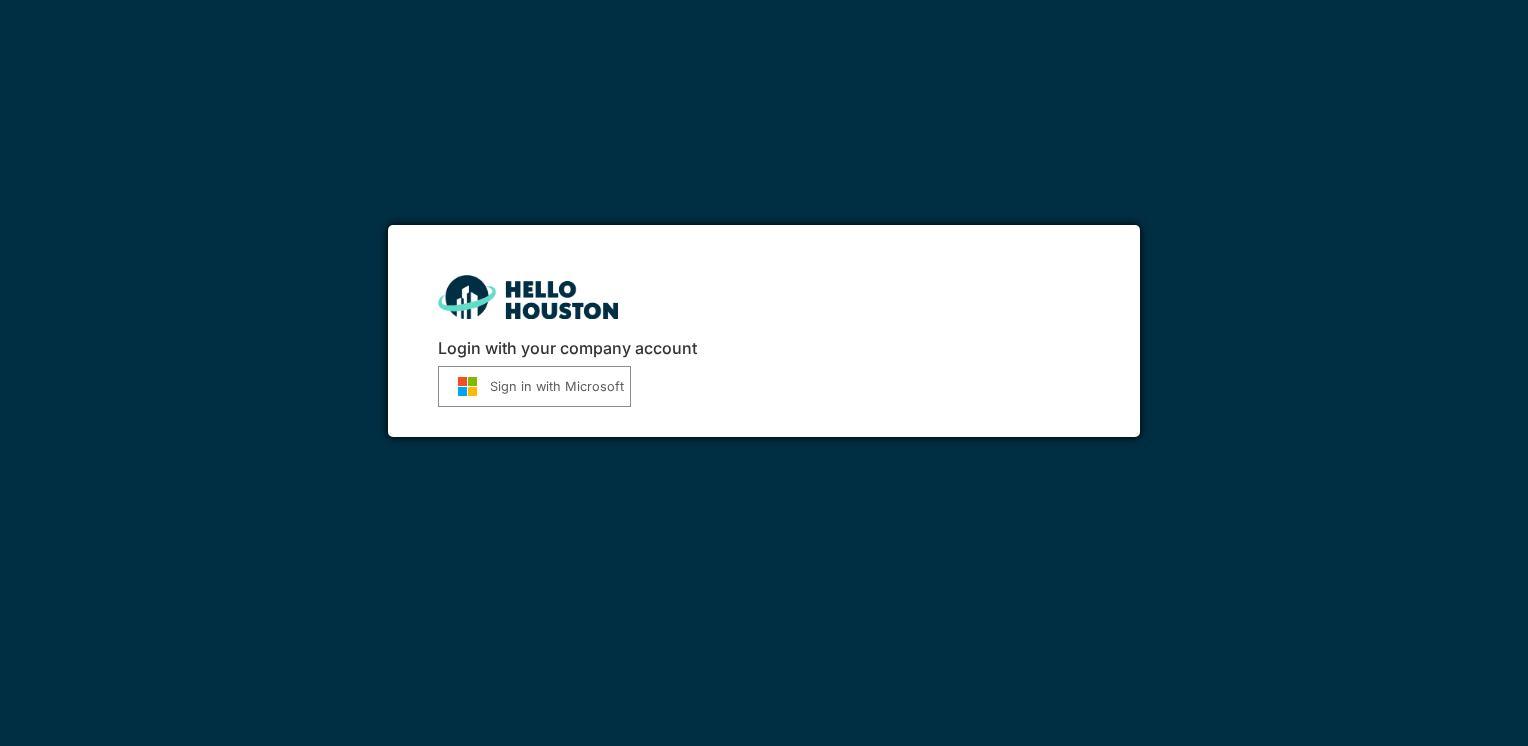 scroll, scrollTop: 0, scrollLeft: 0, axis: both 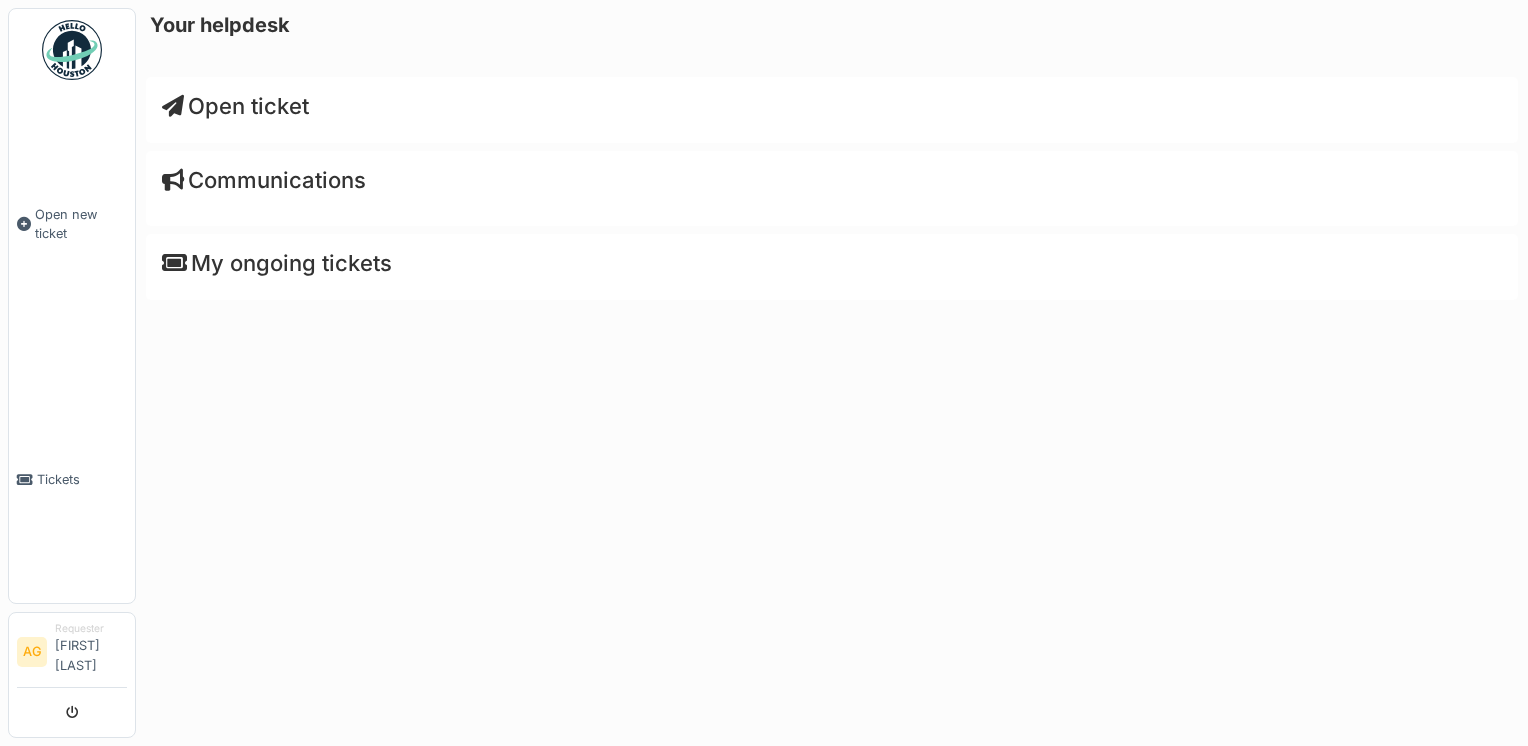 drag, startPoint x: 0, startPoint y: 0, endPoint x: 296, endPoint y: 102, distance: 313.08145 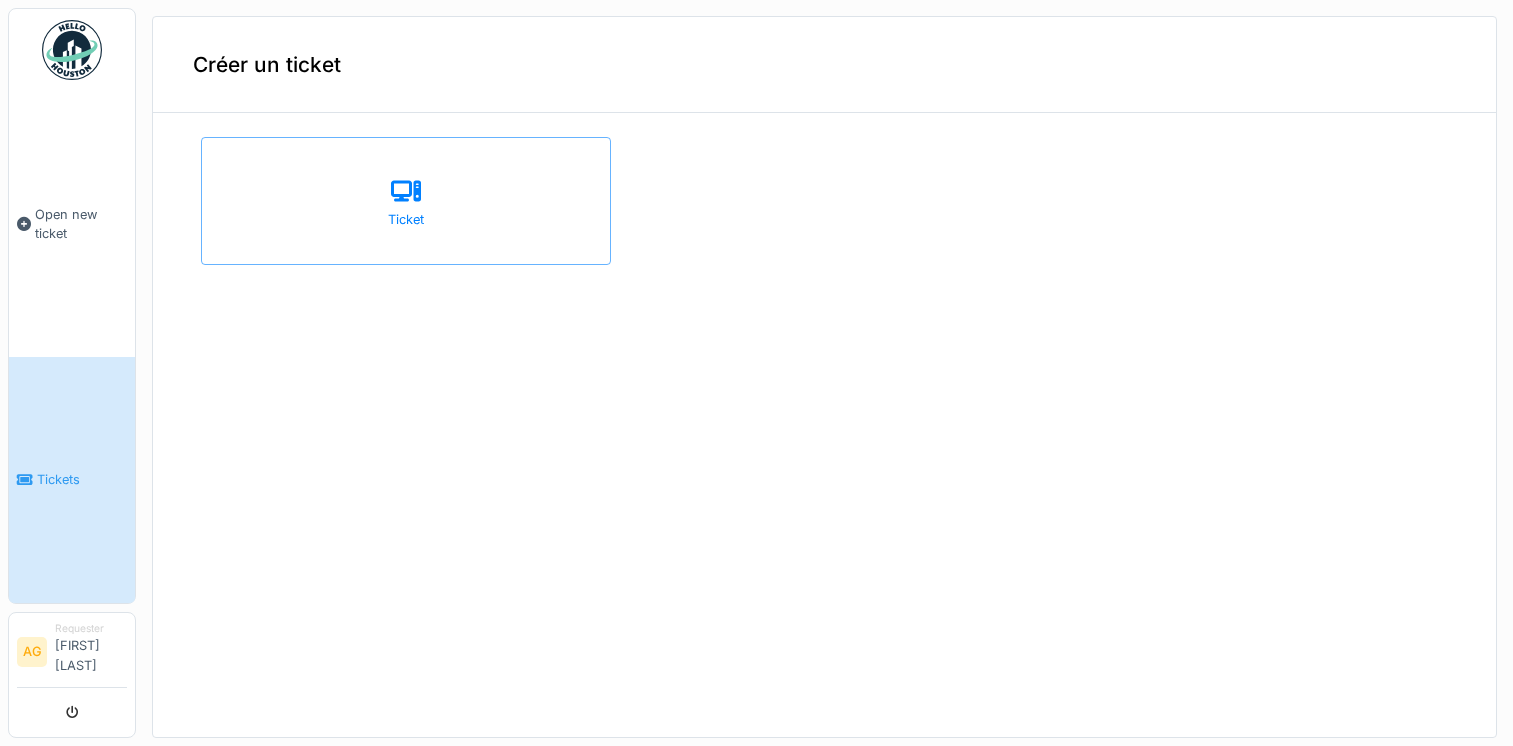 scroll, scrollTop: 0, scrollLeft: 0, axis: both 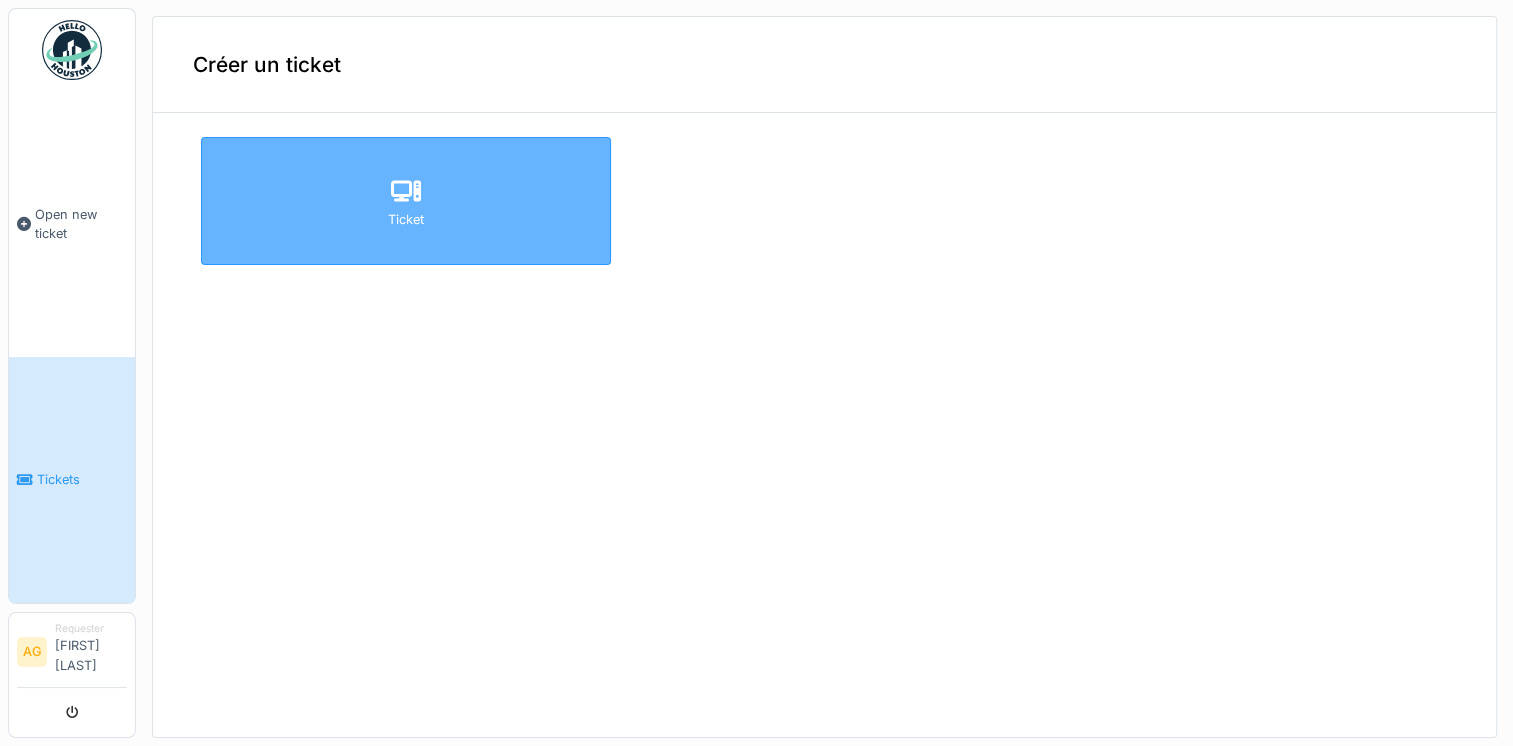 click on "Ticket" at bounding box center (406, 201) 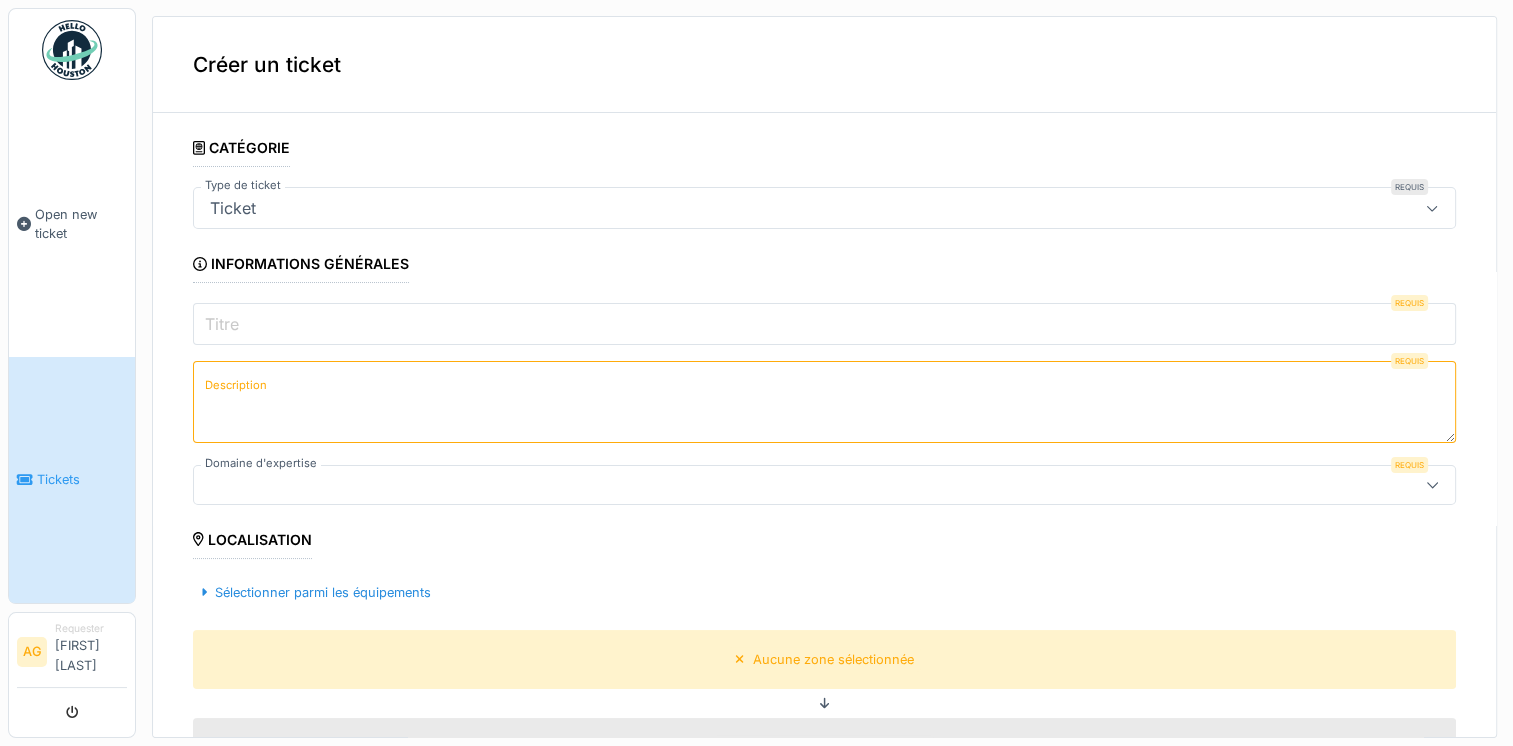 click on "Titre" at bounding box center [824, 324] 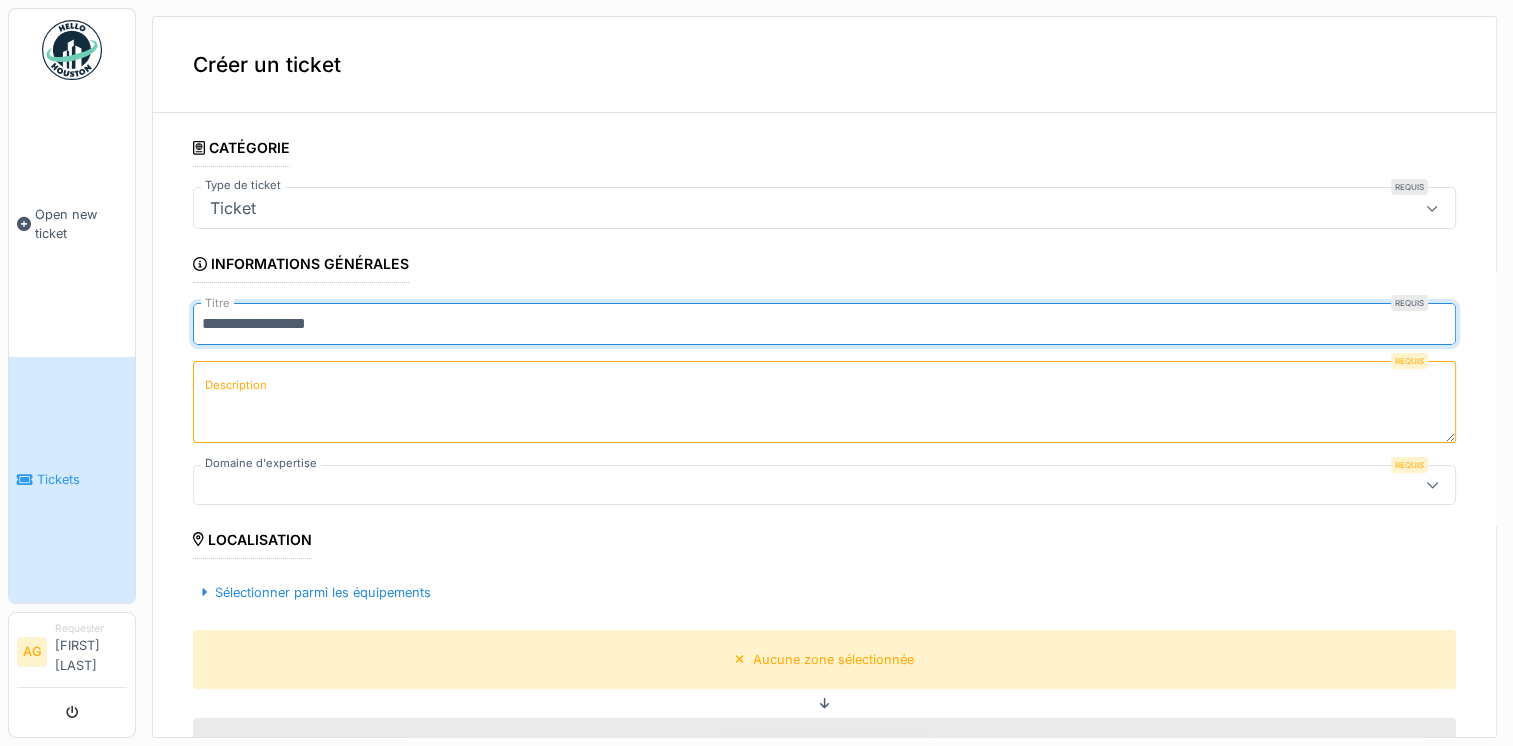 drag, startPoint x: 435, startPoint y: 331, endPoint x: 176, endPoint y: 298, distance: 261.09384 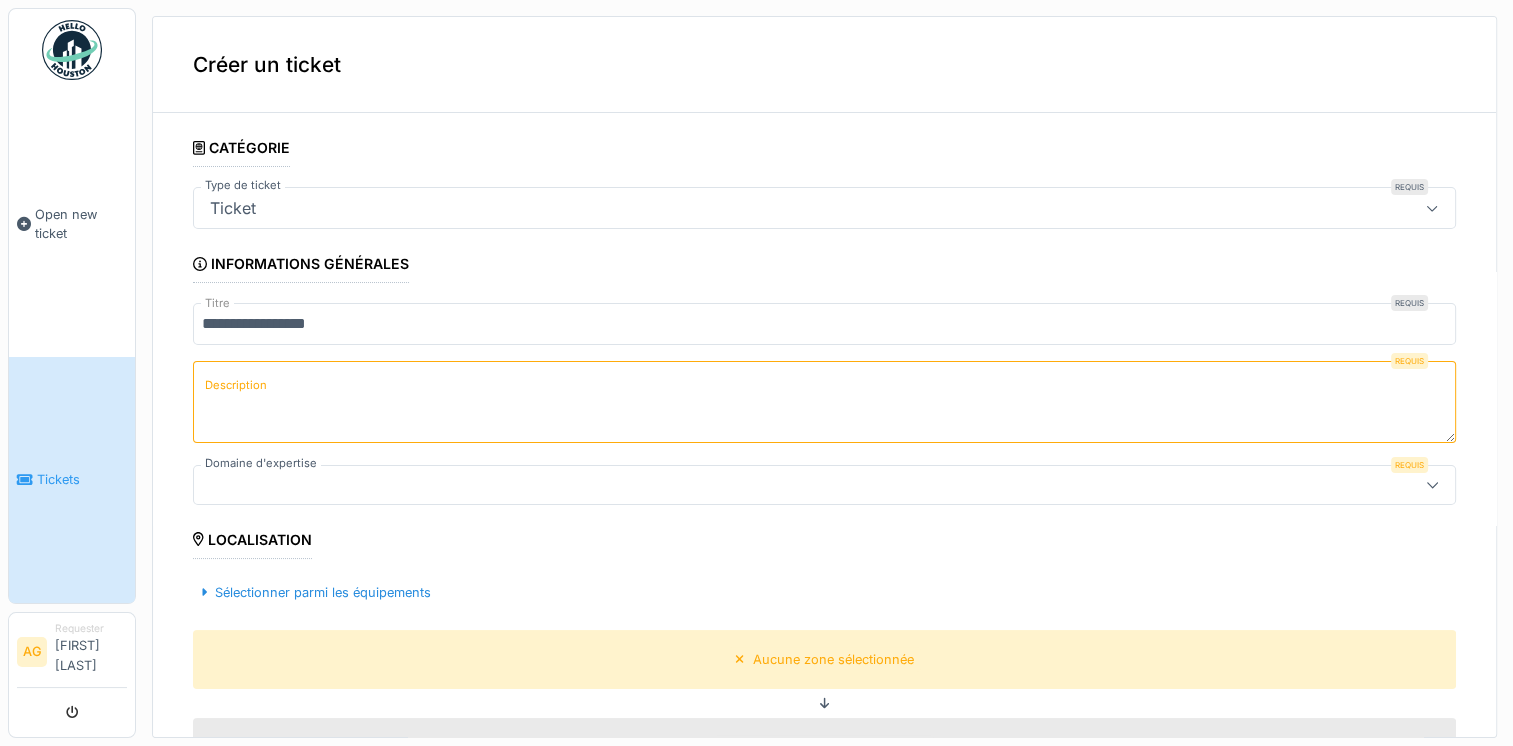 paste on "**********" 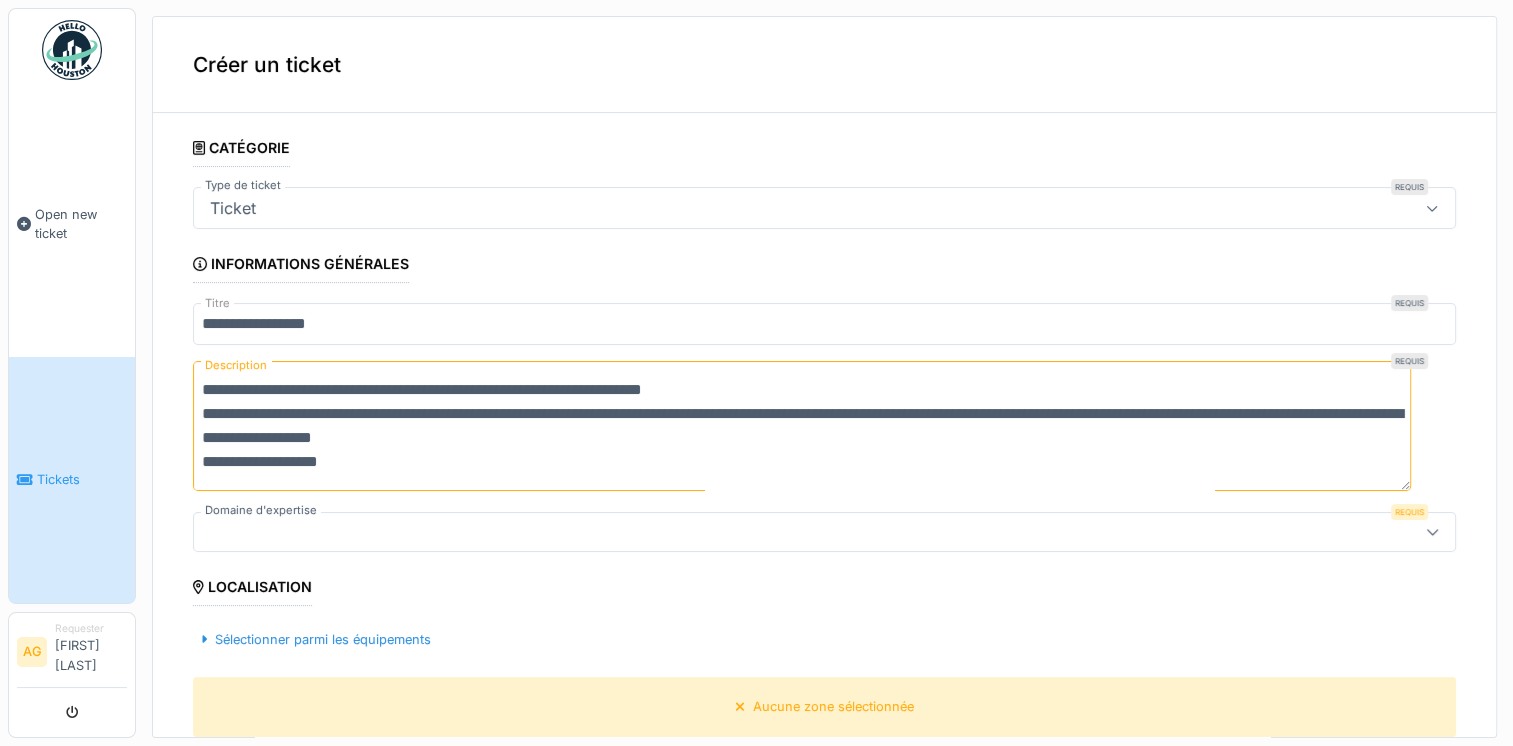 scroll, scrollTop: 0, scrollLeft: 0, axis: both 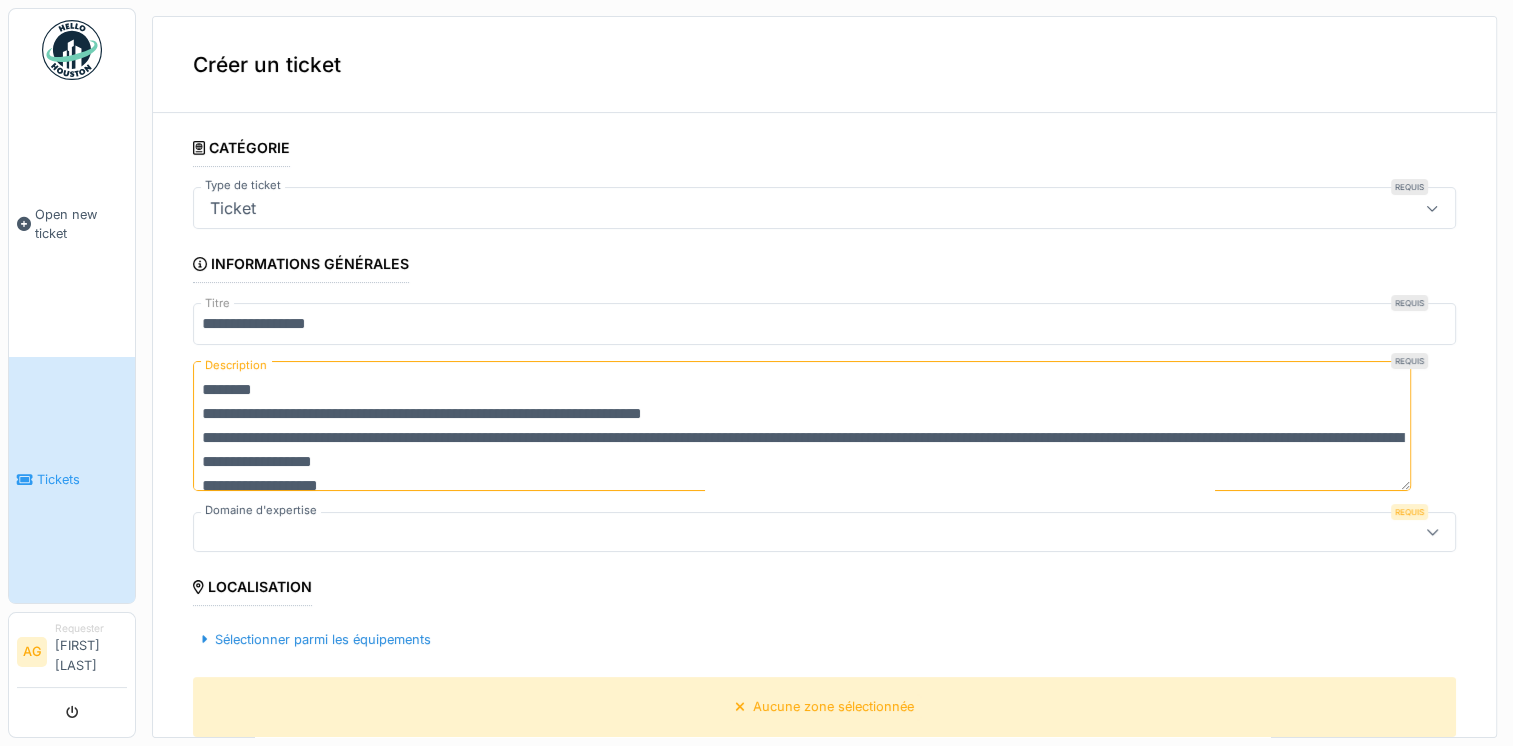 click on "**********" at bounding box center [802, 426] 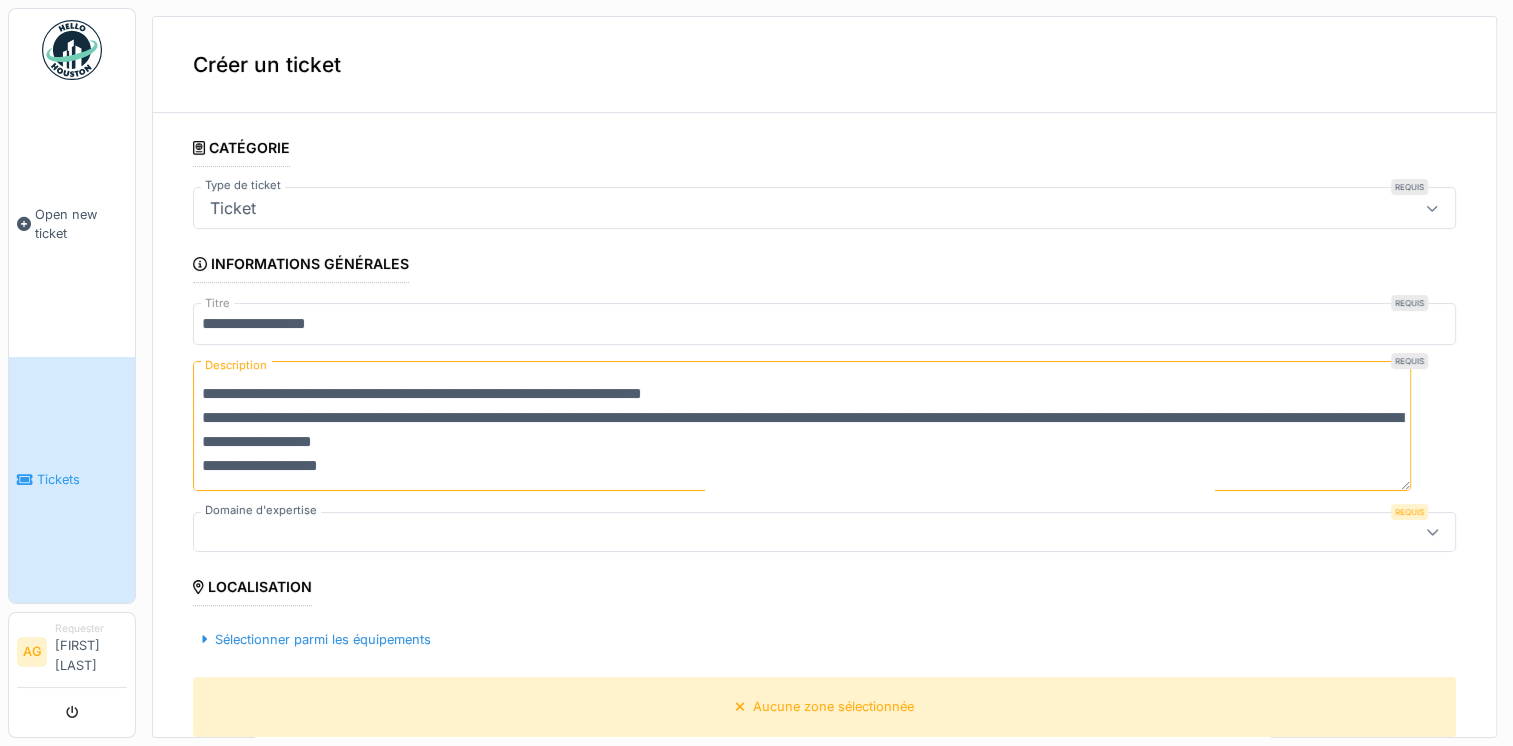 scroll, scrollTop: 24, scrollLeft: 0, axis: vertical 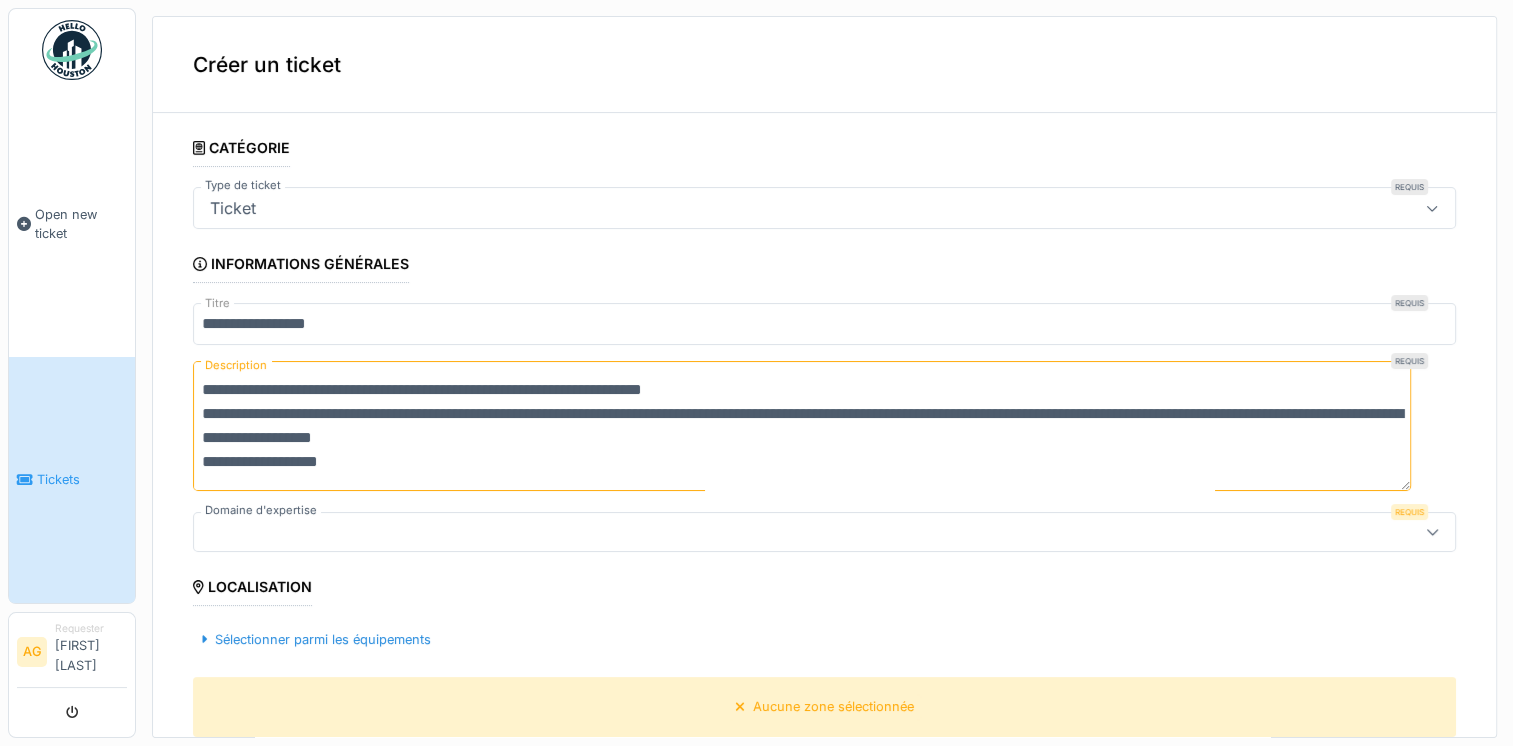 click on "**********" at bounding box center [802, 426] 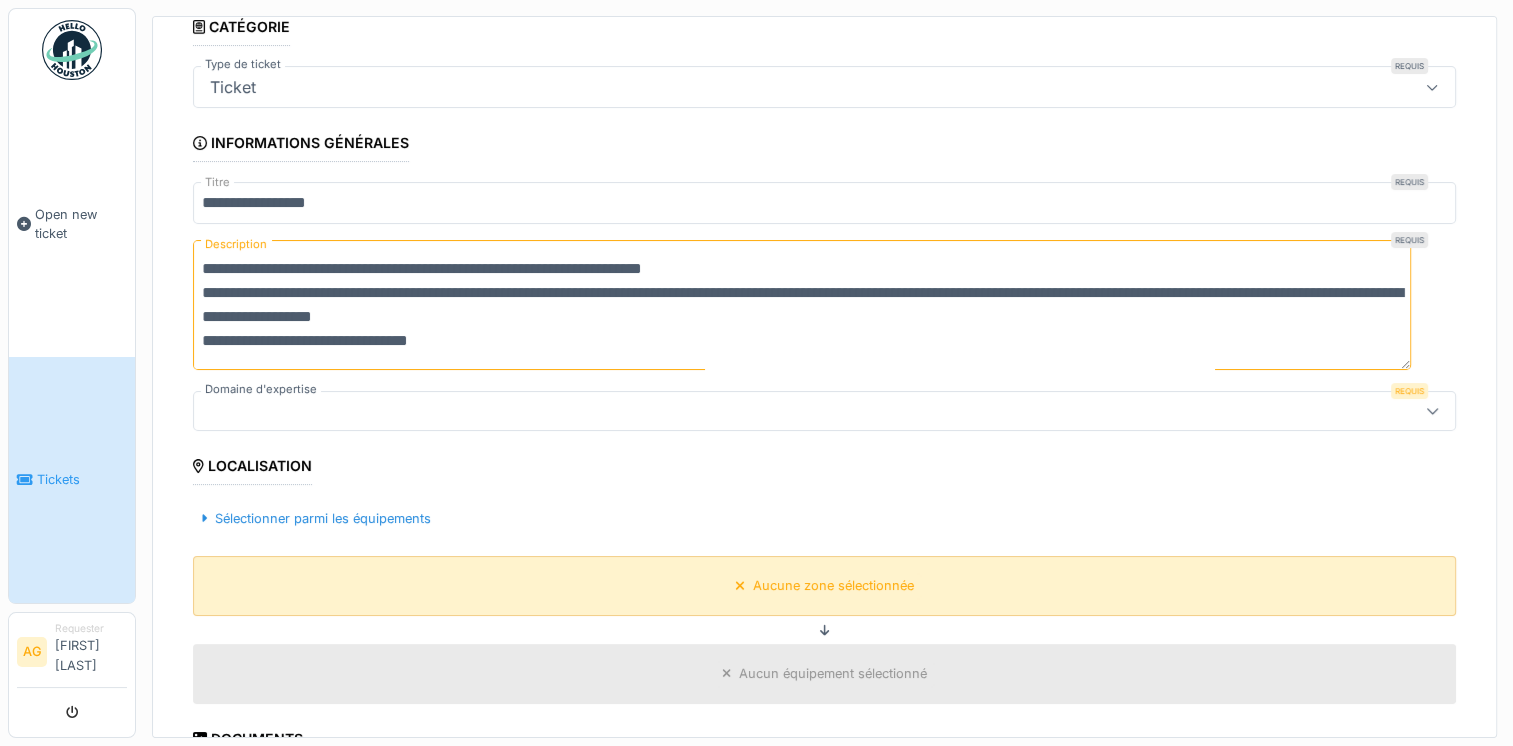 scroll, scrollTop: 300, scrollLeft: 0, axis: vertical 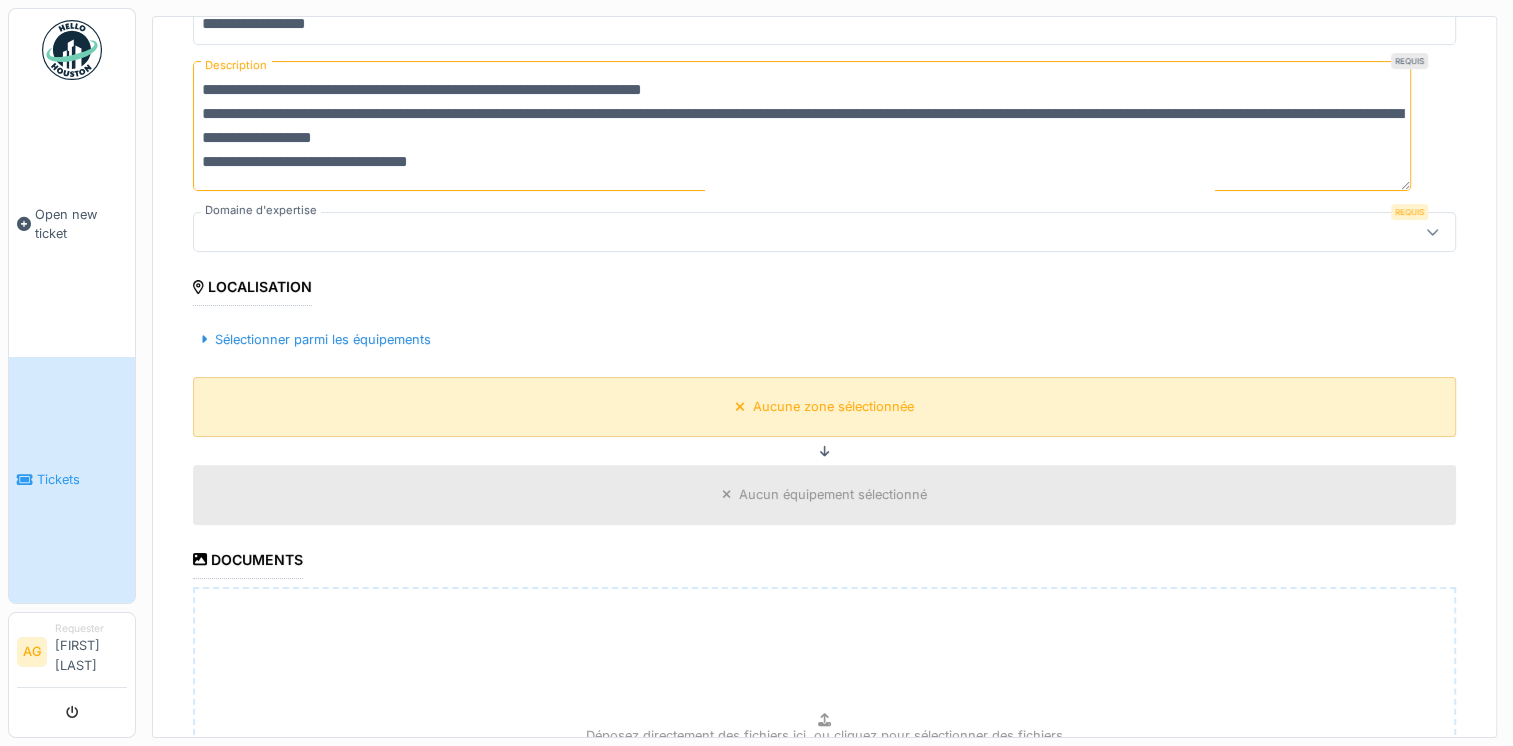 type on "**********" 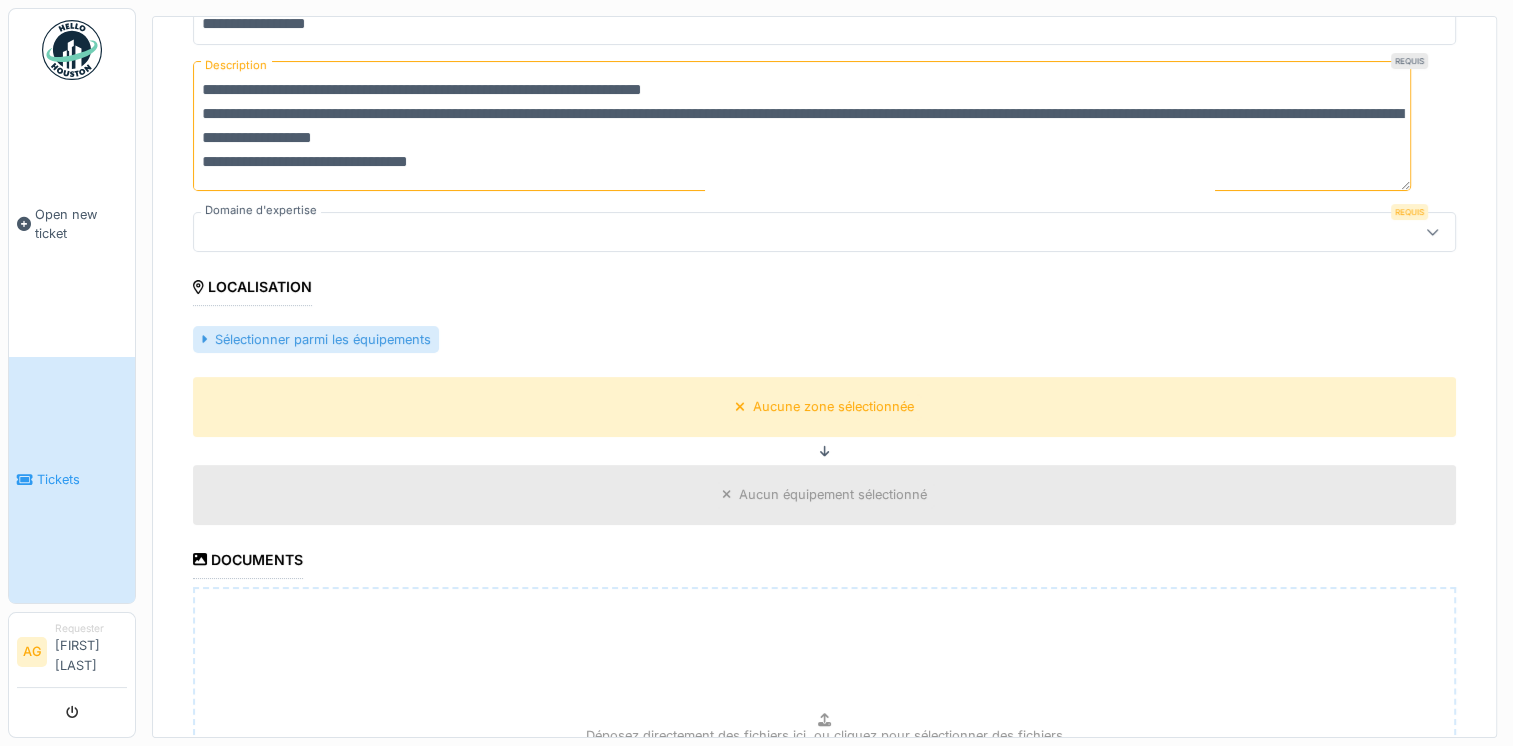 click on "Sélectionner parmi les équipements" at bounding box center [316, 339] 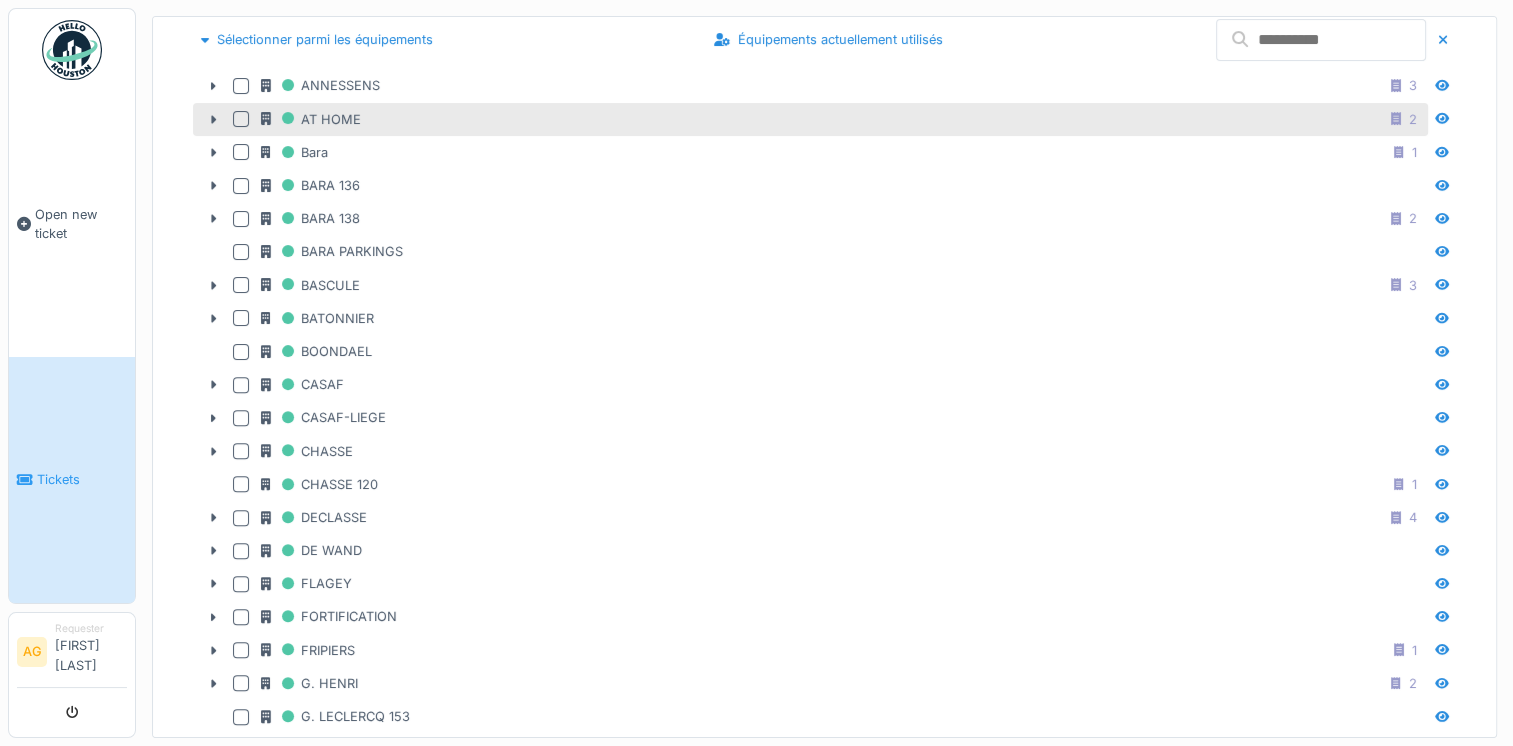 scroll, scrollTop: 800, scrollLeft: 0, axis: vertical 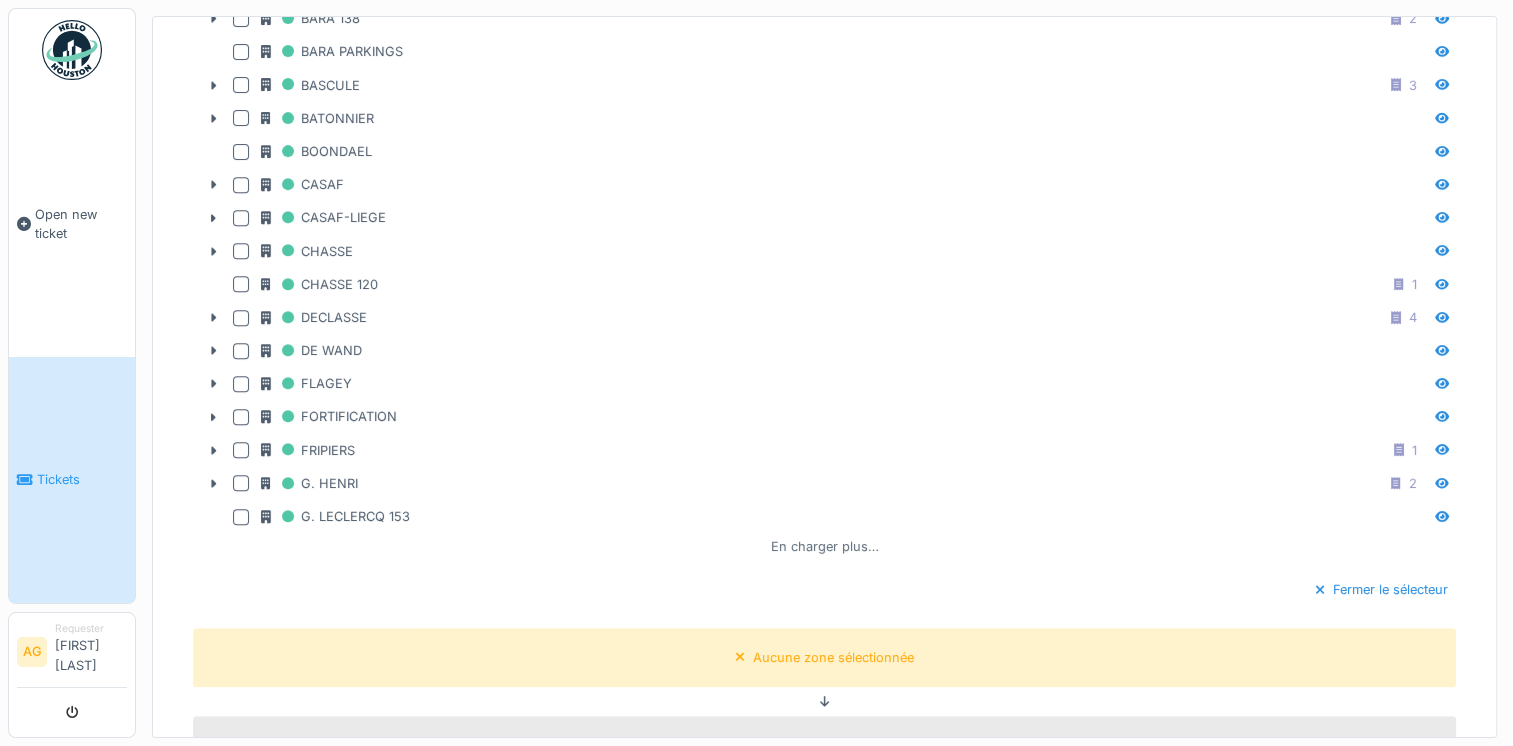 click on "En charger plus…" at bounding box center [825, 546] 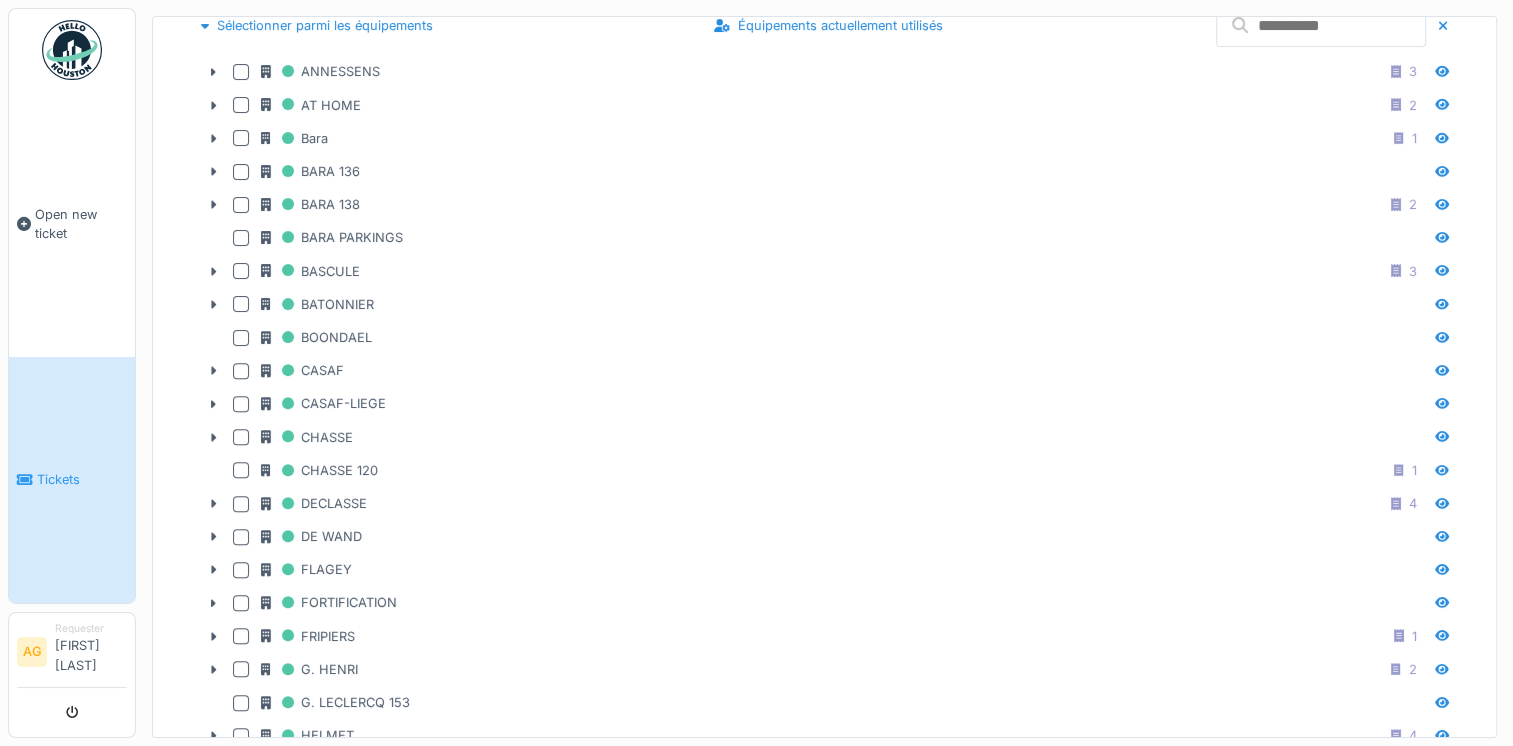 scroll, scrollTop: 500, scrollLeft: 0, axis: vertical 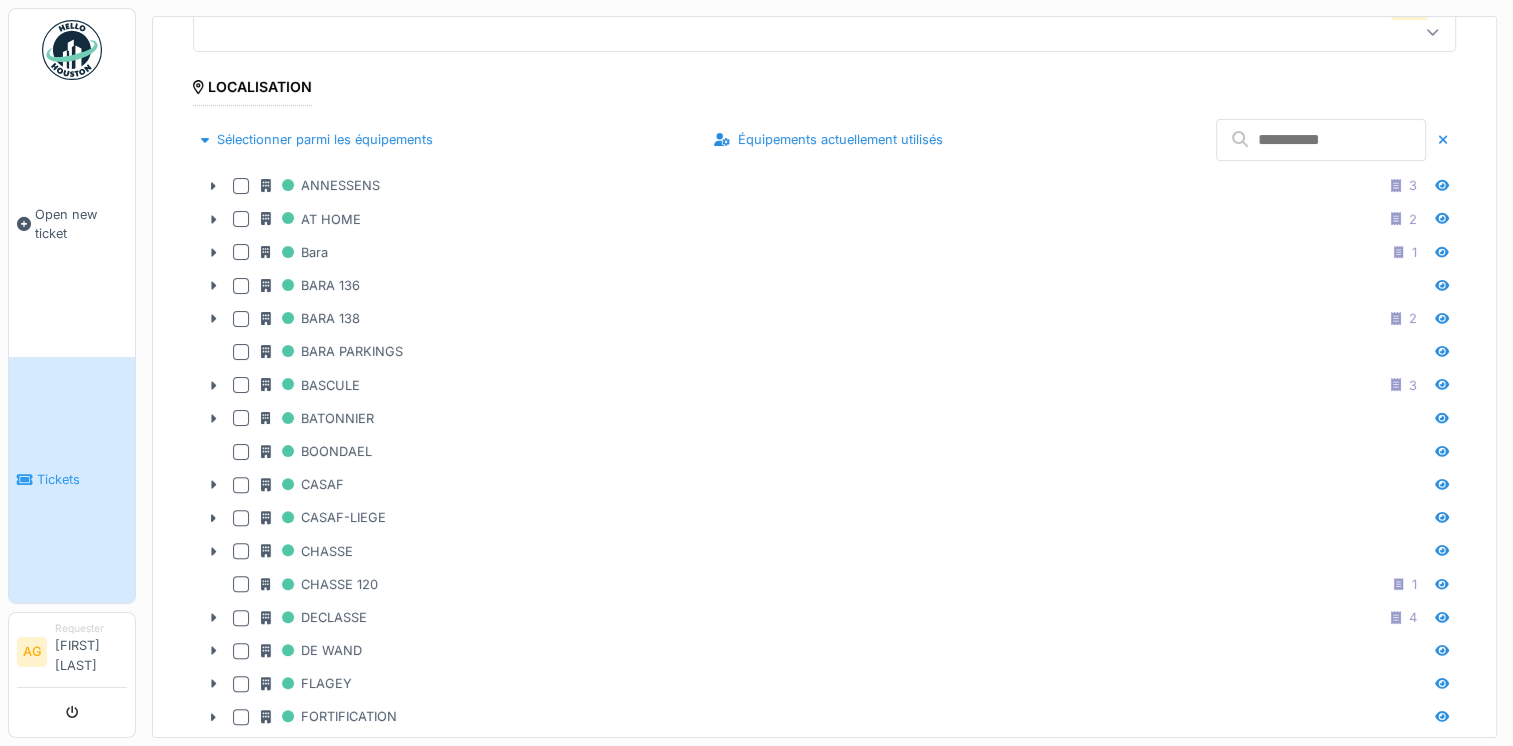 click at bounding box center (1321, 140) 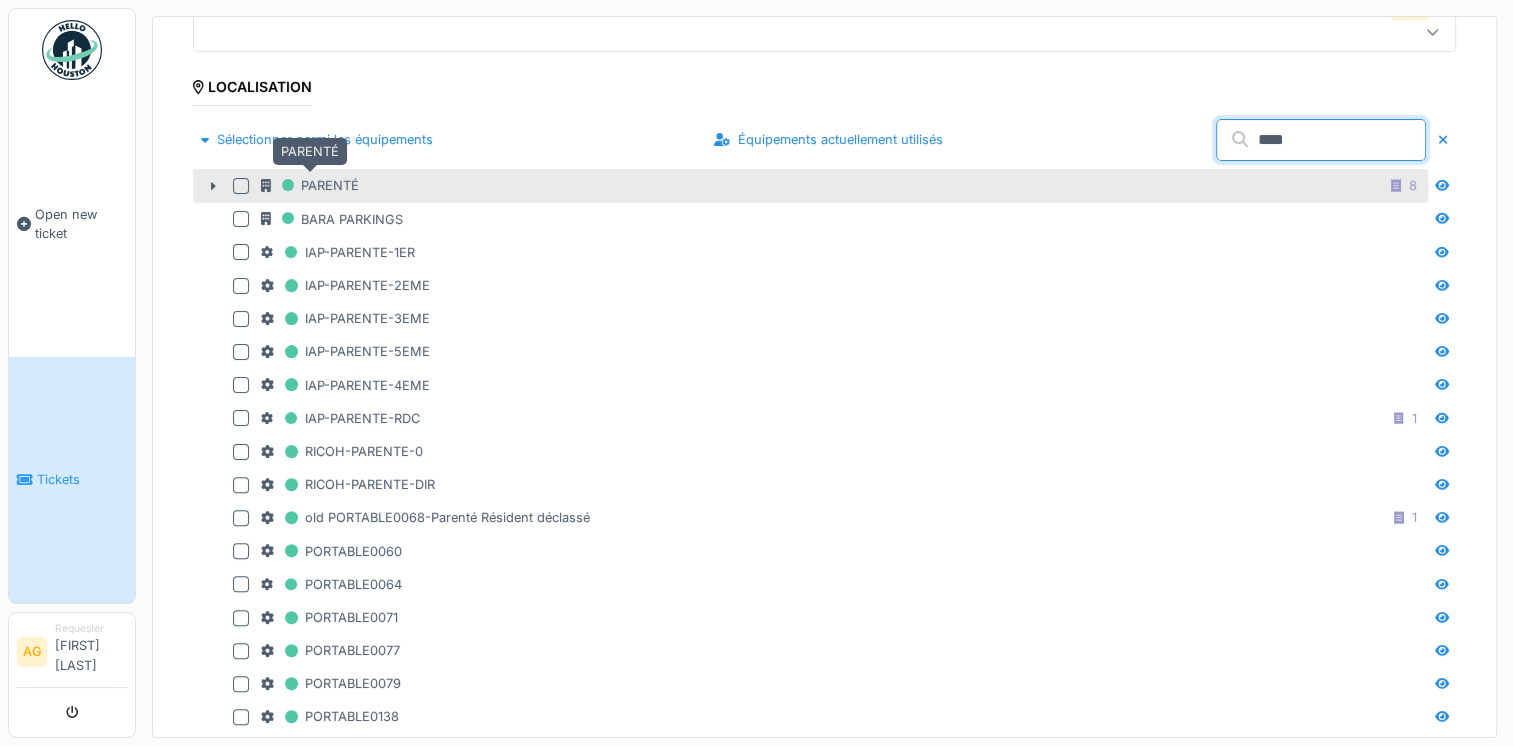 type on "****" 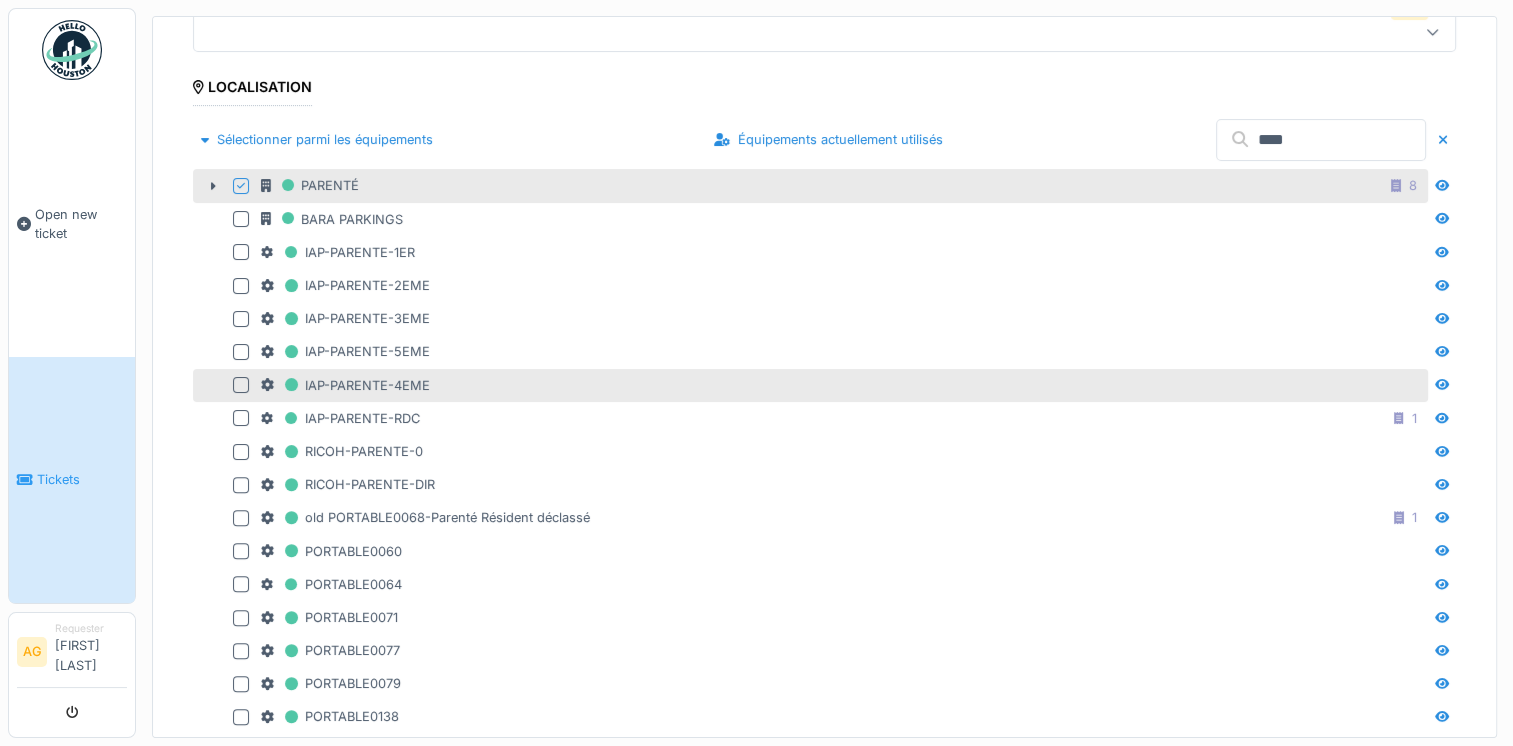 scroll, scrollTop: 1200, scrollLeft: 0, axis: vertical 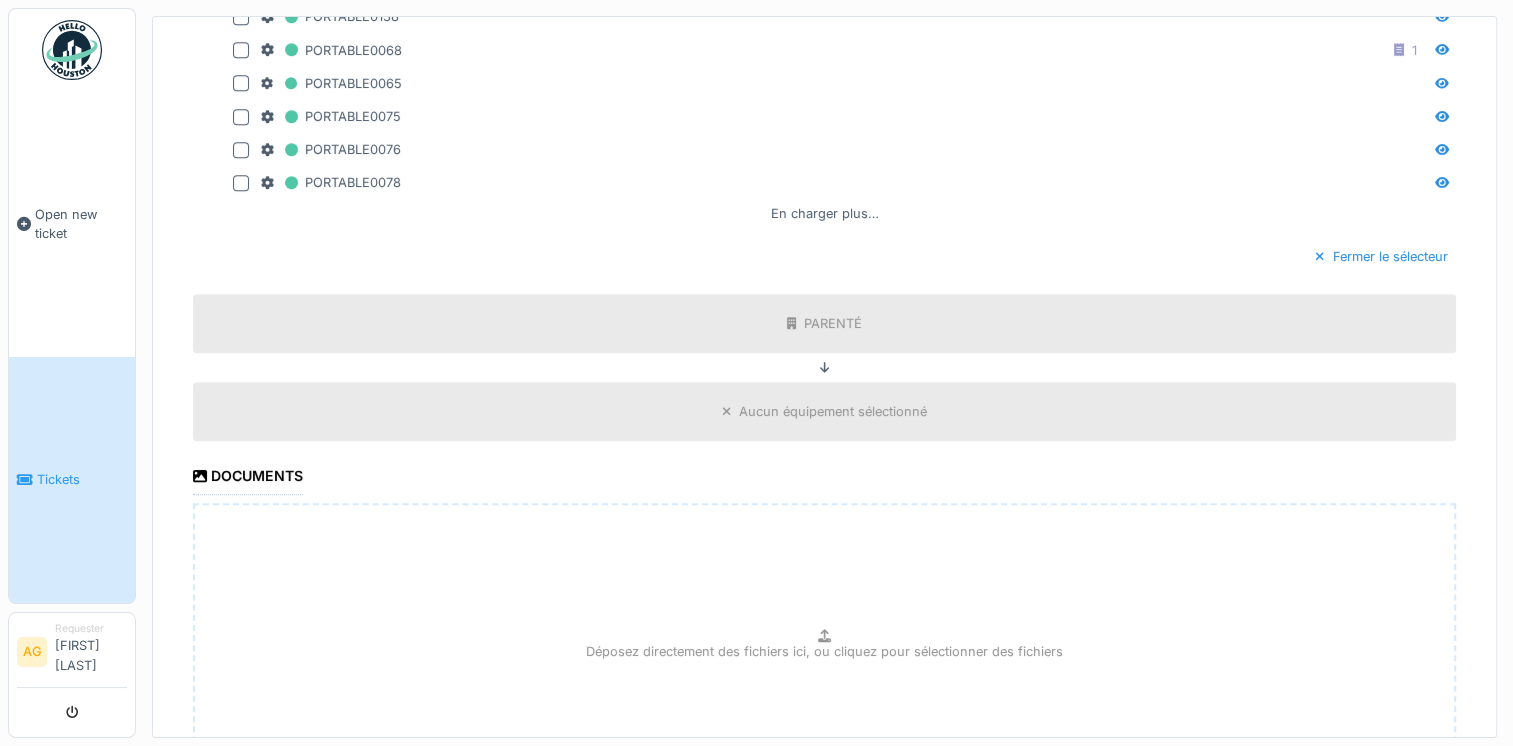 click on "Aucun équipement sélectionné" at bounding box center [833, 411] 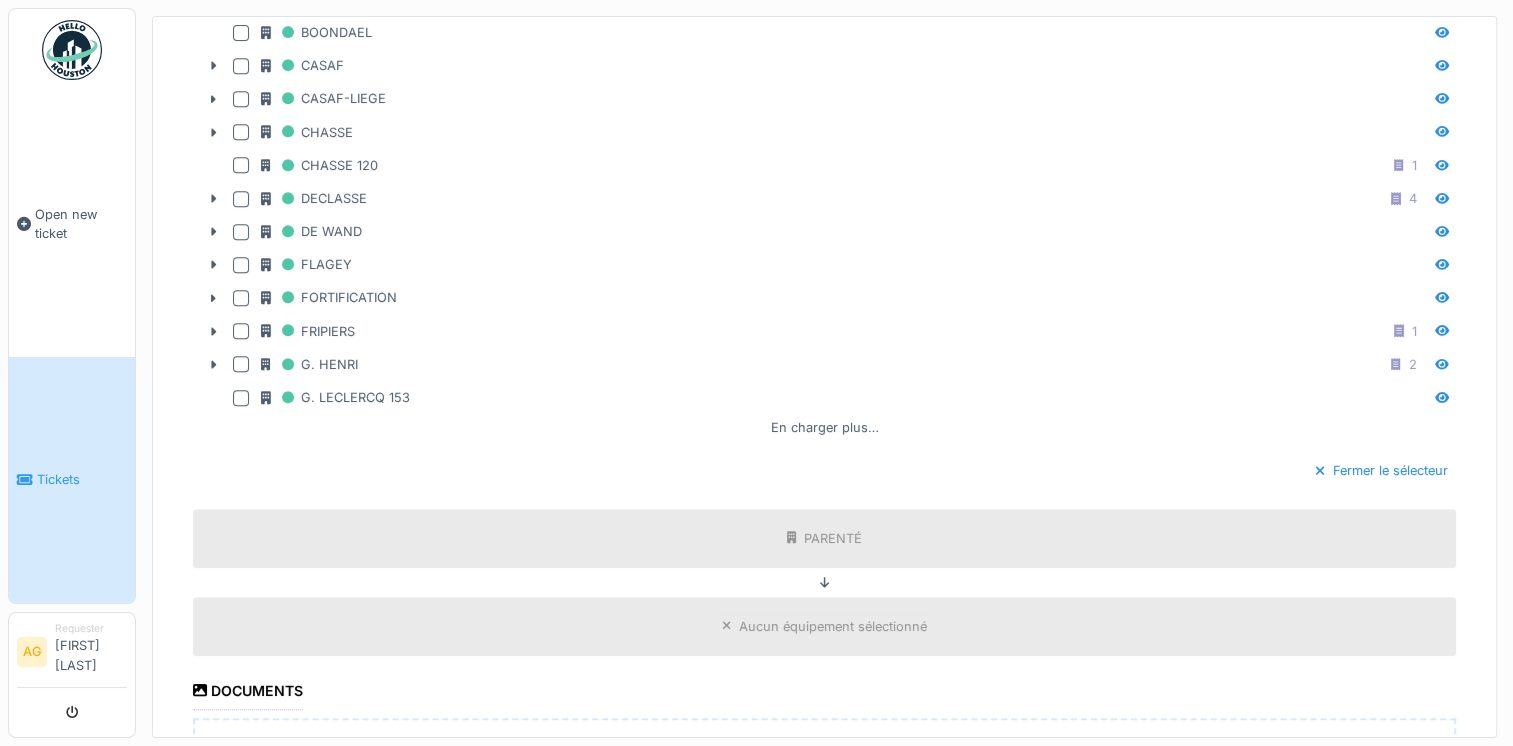 scroll, scrollTop: 1300, scrollLeft: 0, axis: vertical 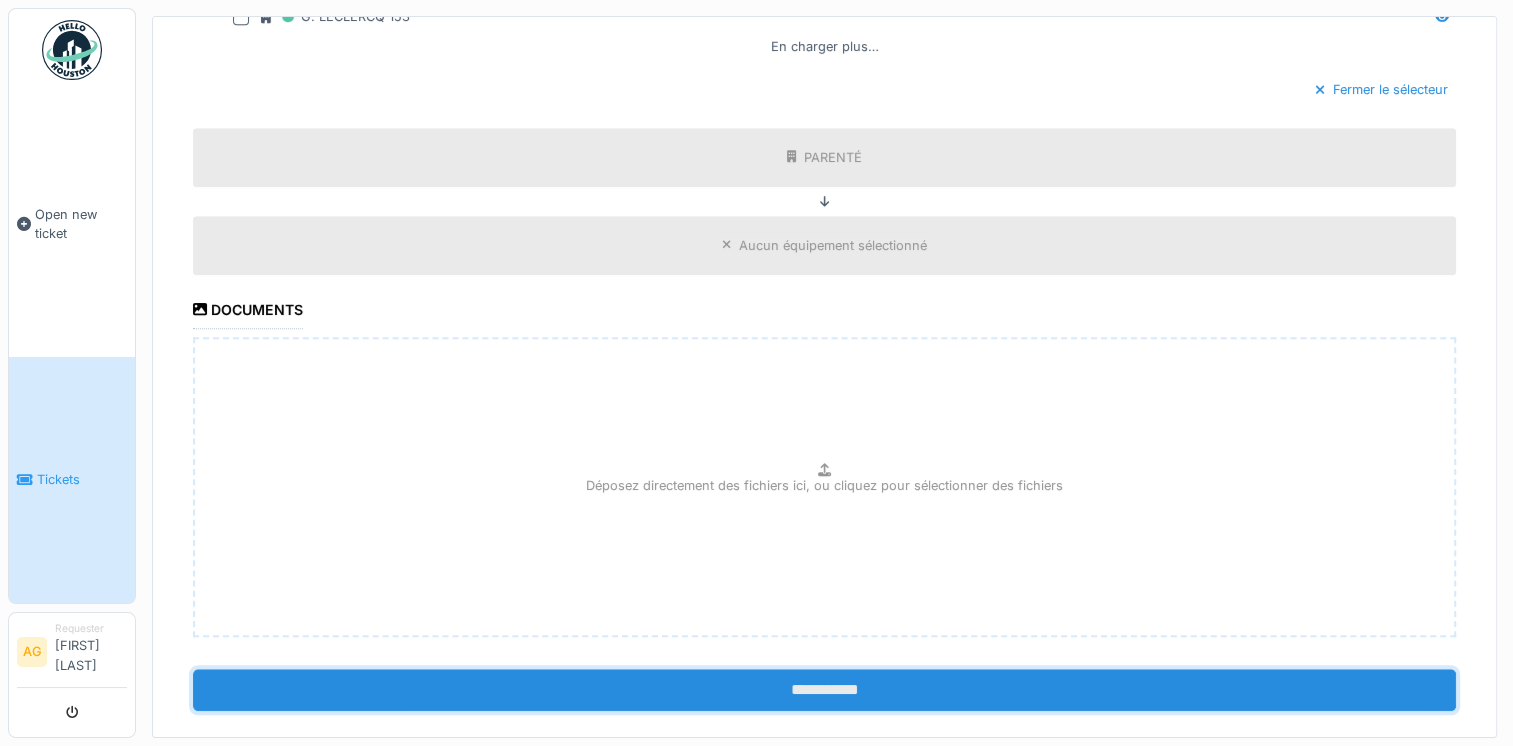 click on "**********" at bounding box center (824, 690) 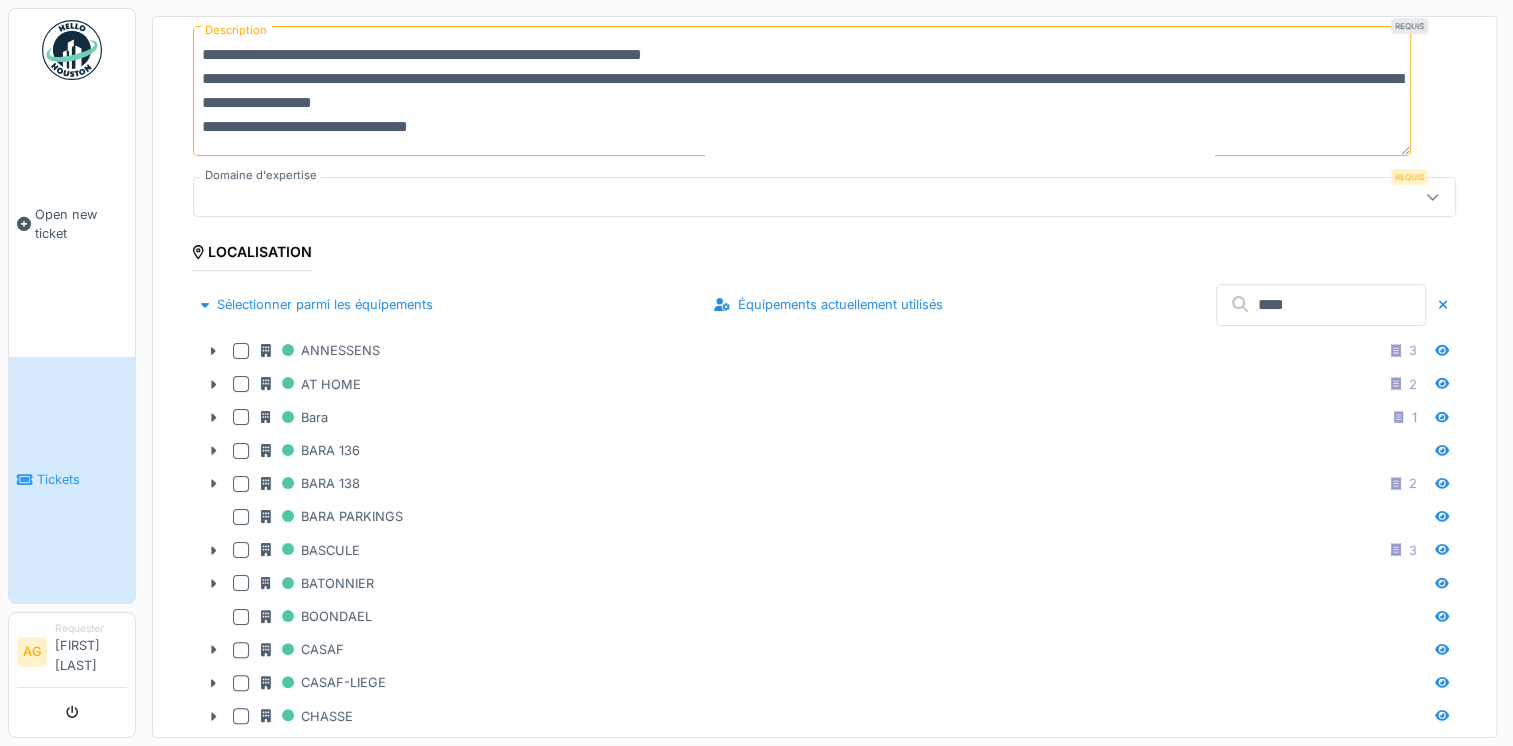 scroll, scrollTop: 109, scrollLeft: 0, axis: vertical 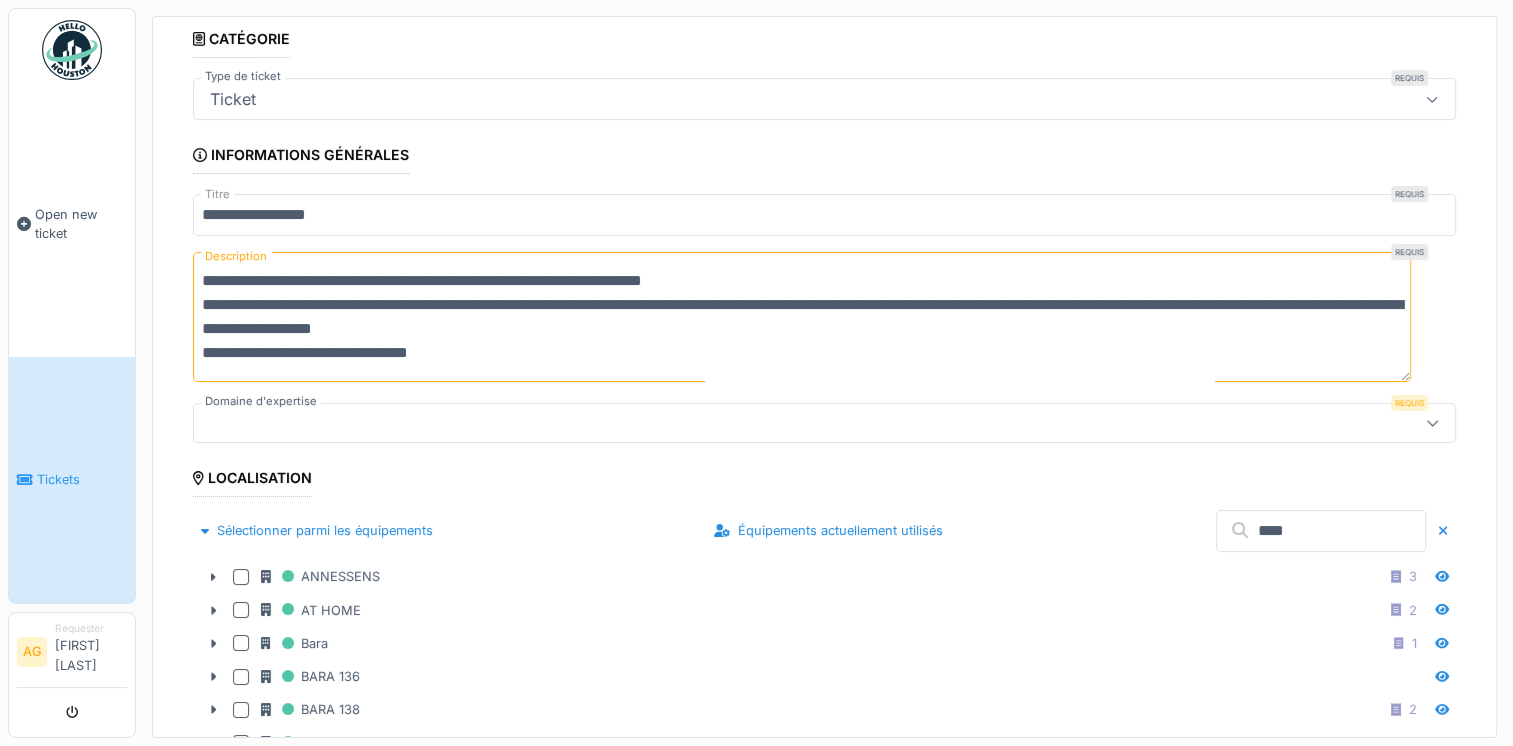 click at bounding box center (761, 423) 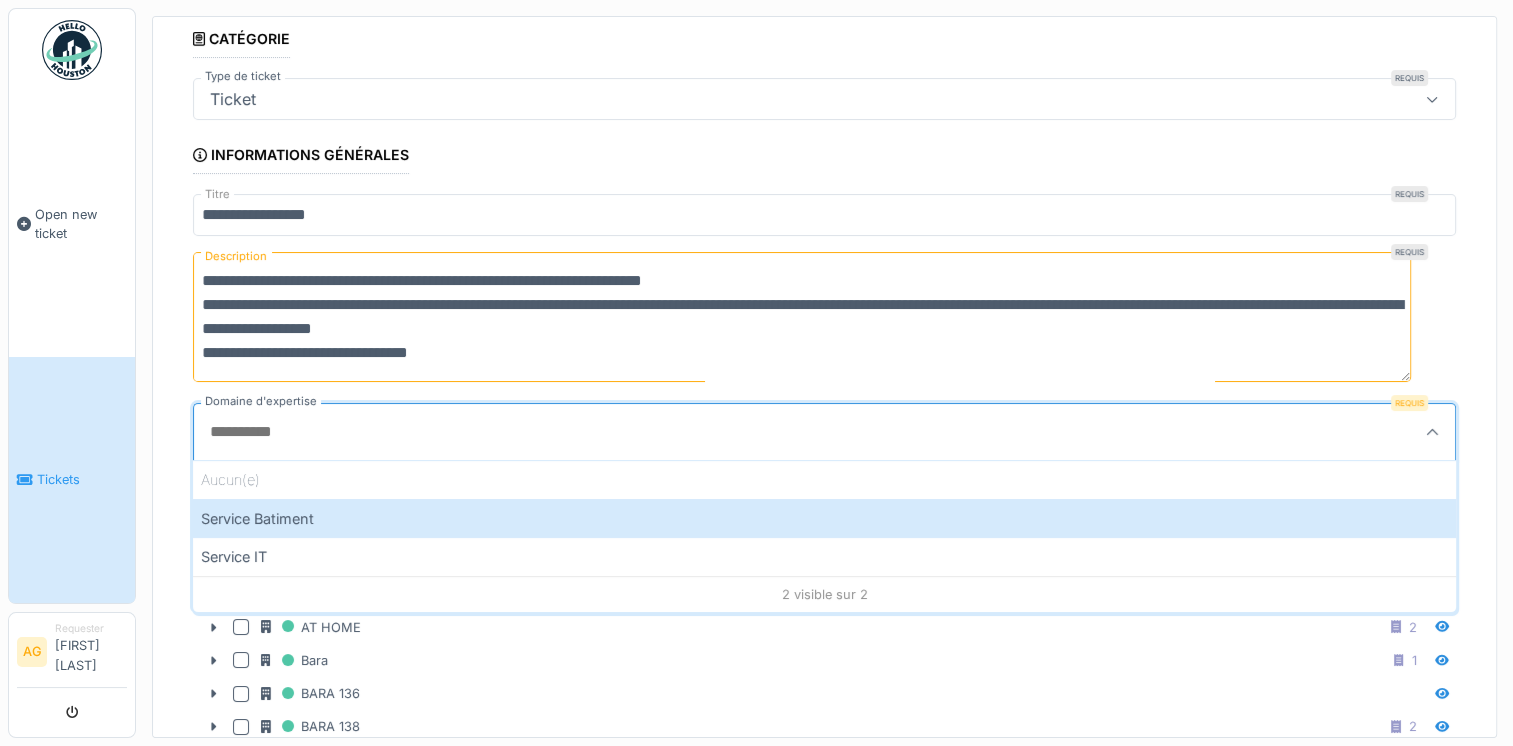 click on "Domaine d'expertise" at bounding box center [749, 432] 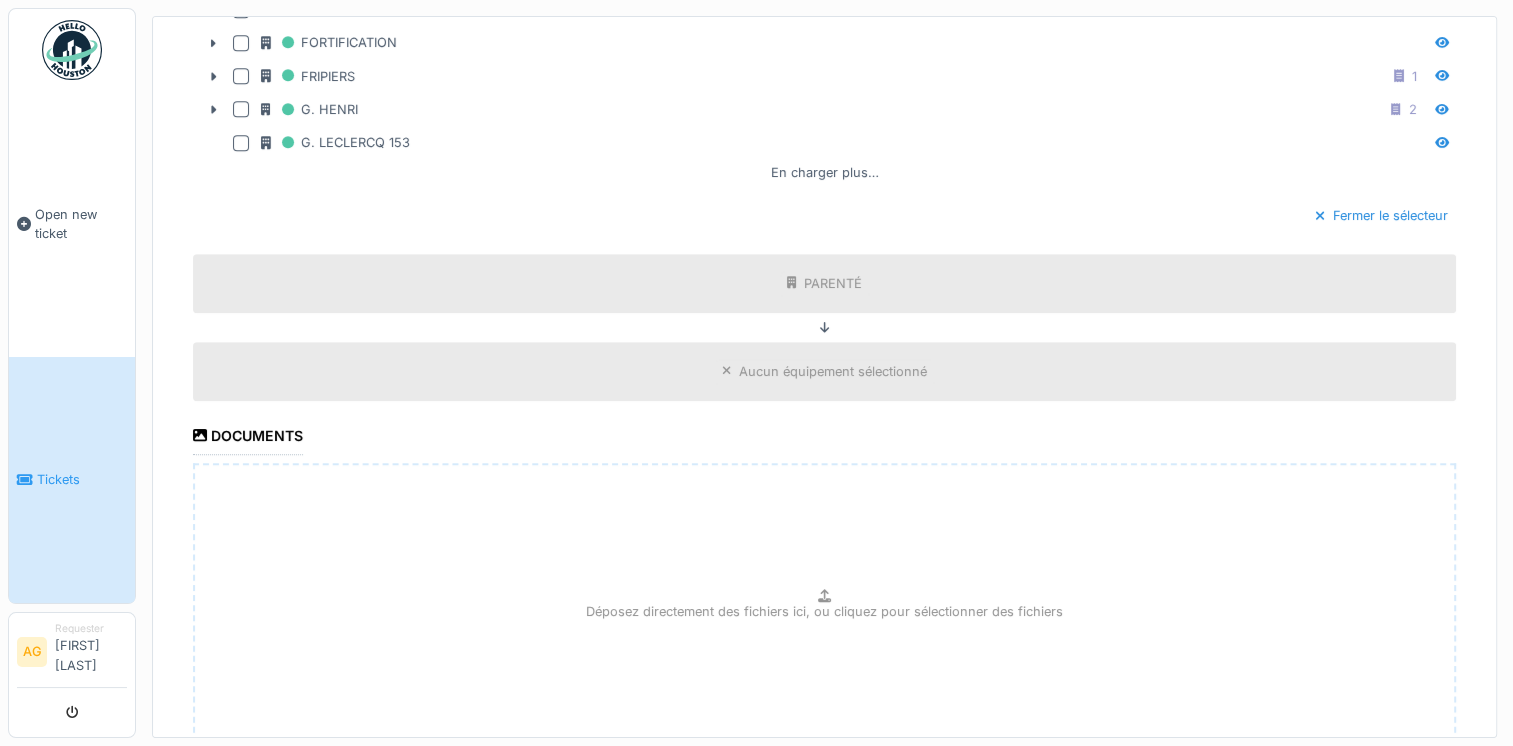 scroll, scrollTop: 1319, scrollLeft: 0, axis: vertical 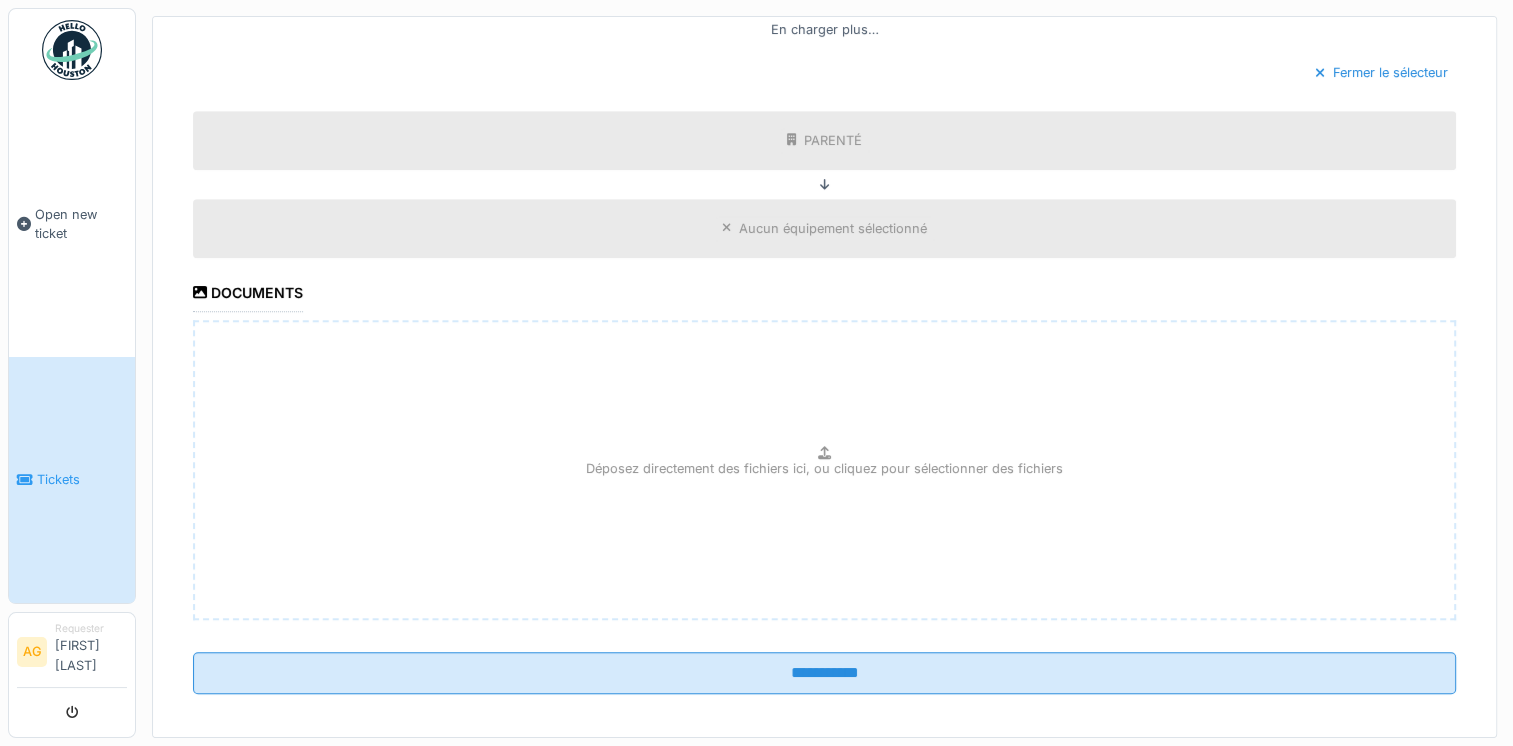 click on "**********" at bounding box center [824, -240] 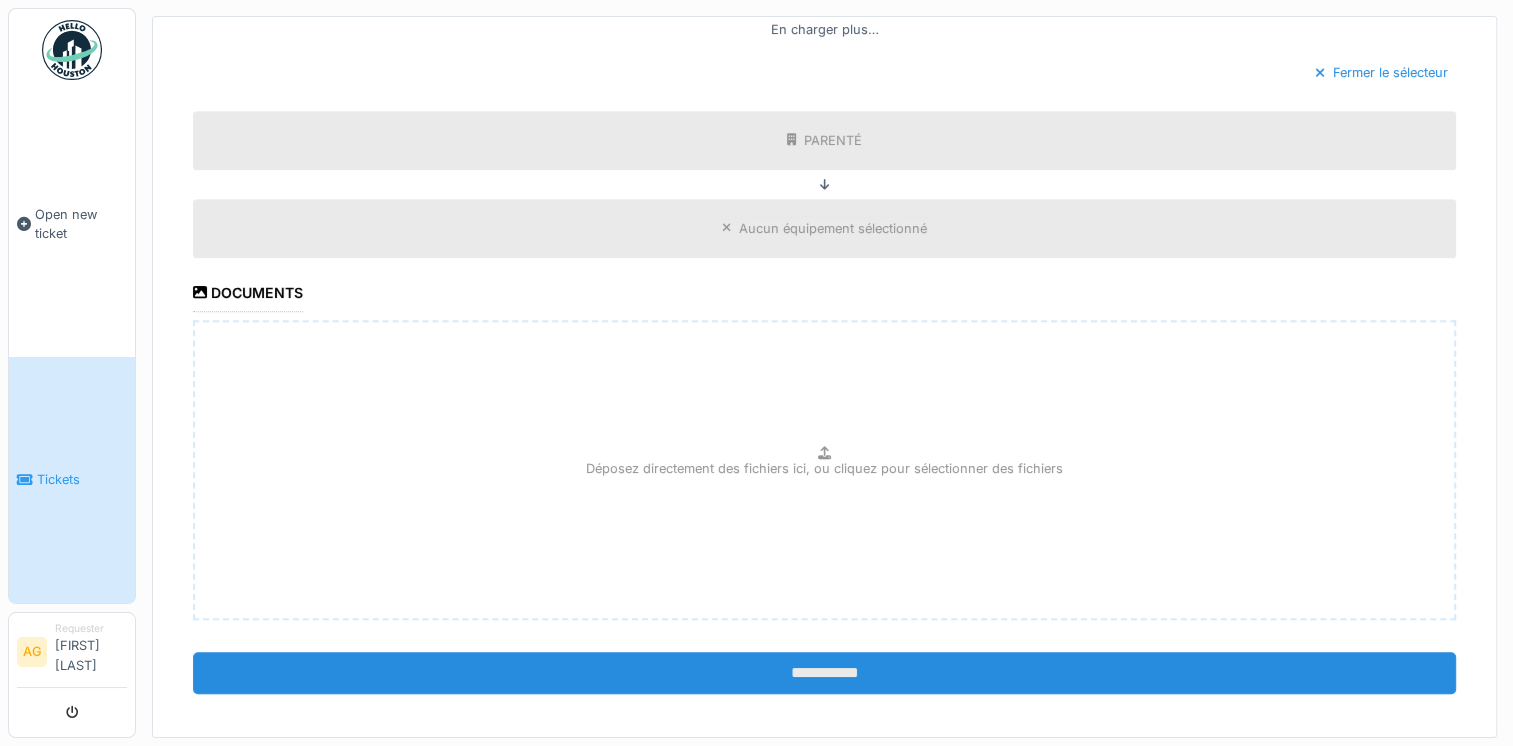 click on "**********" at bounding box center [824, 673] 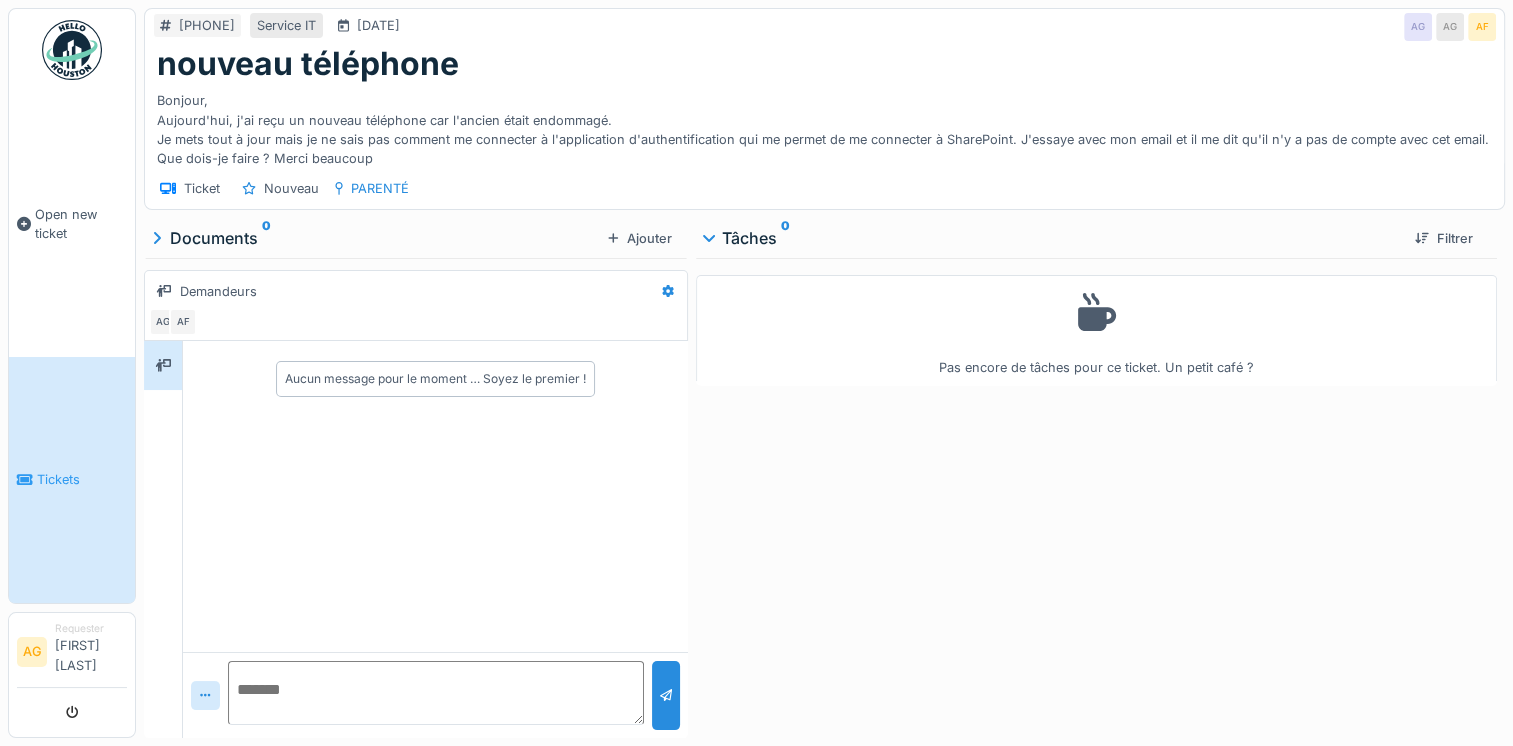 scroll, scrollTop: 0, scrollLeft: 0, axis: both 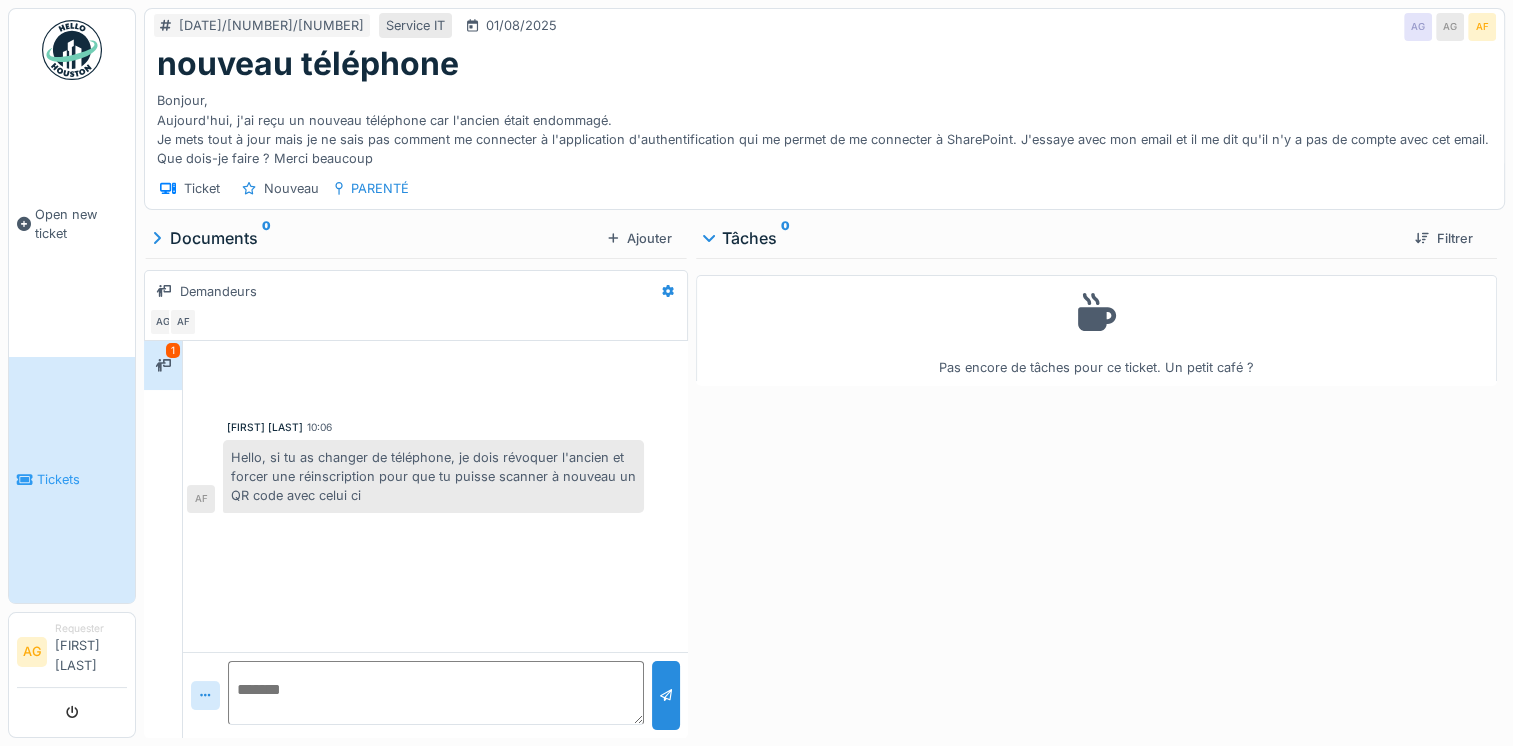 click at bounding box center [435, 693] 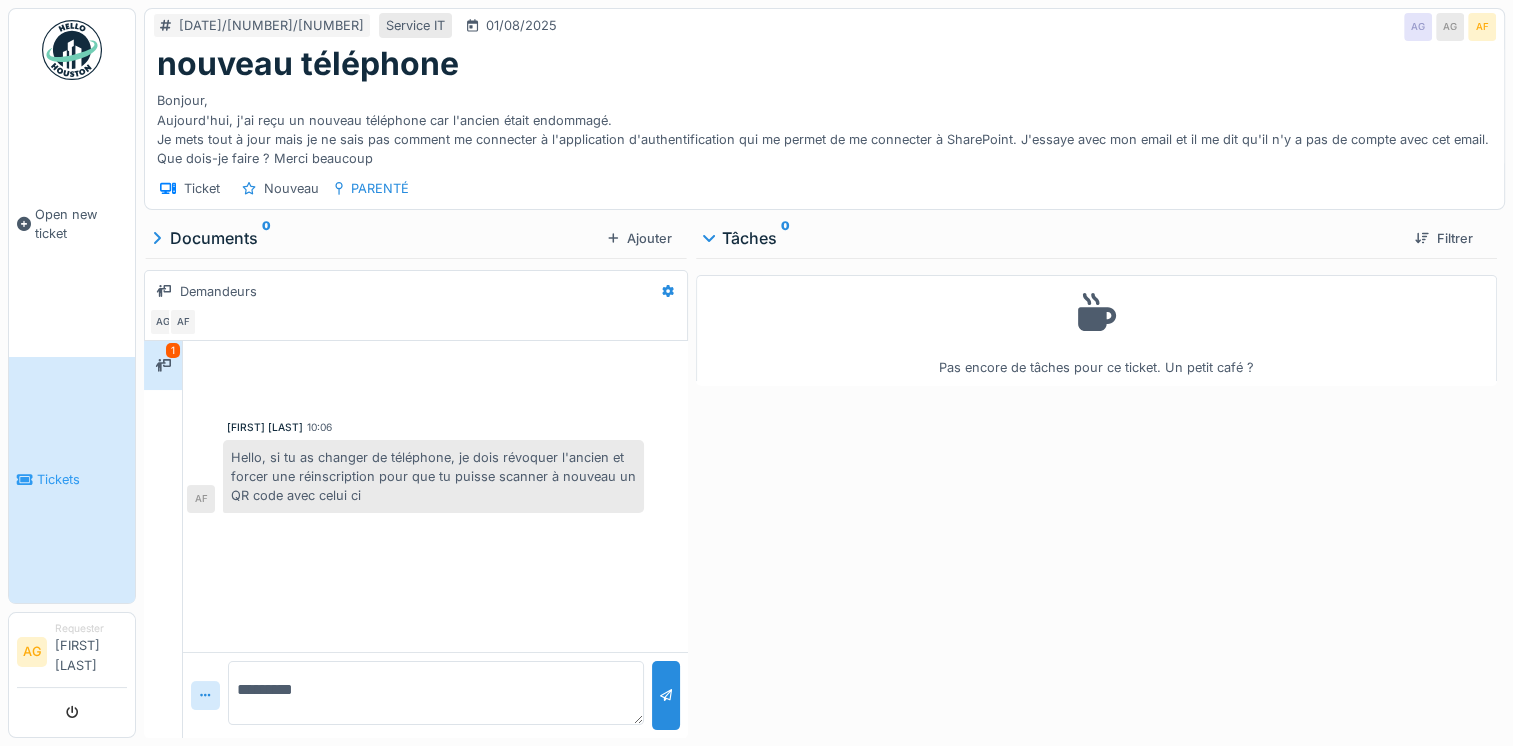 click on "********" at bounding box center [435, 693] 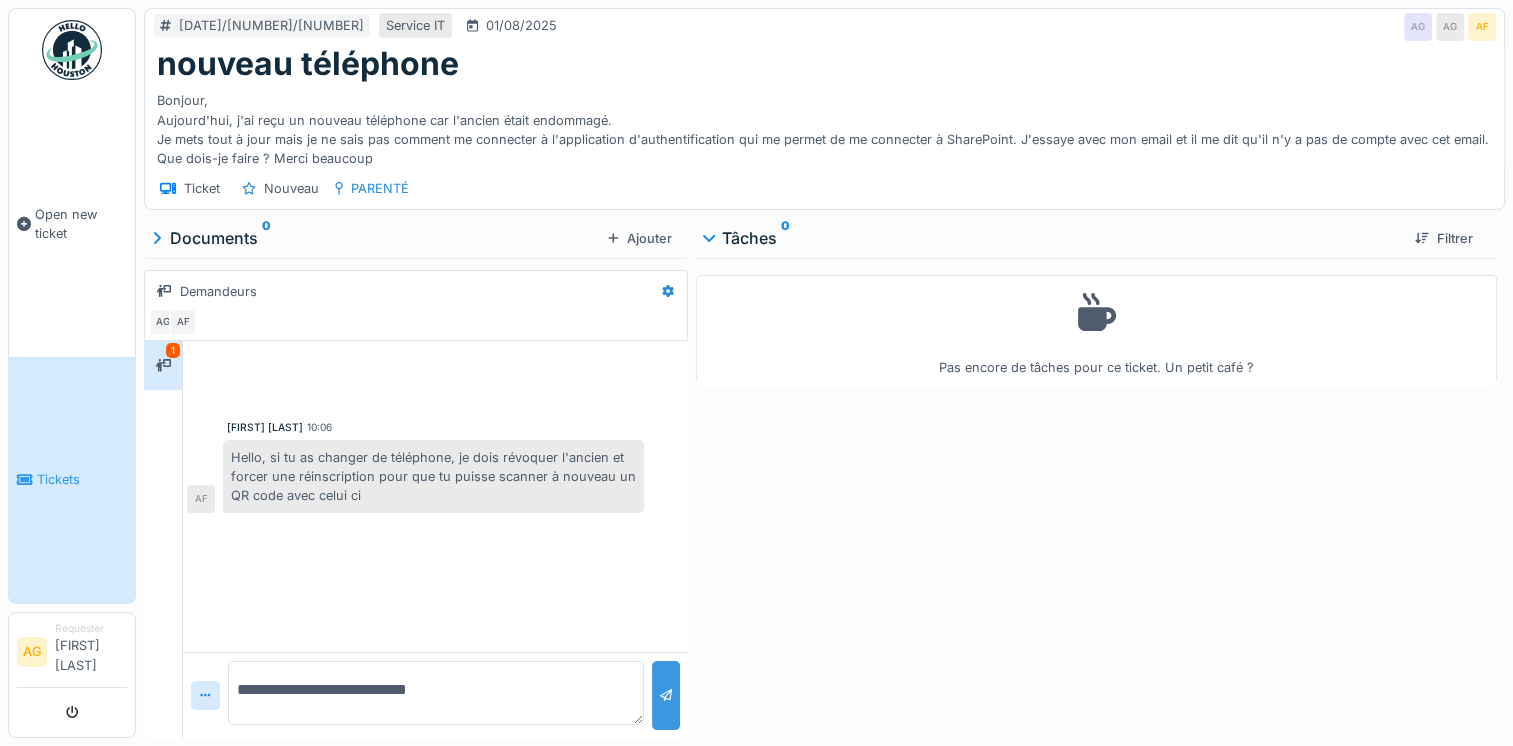 type on "**********" 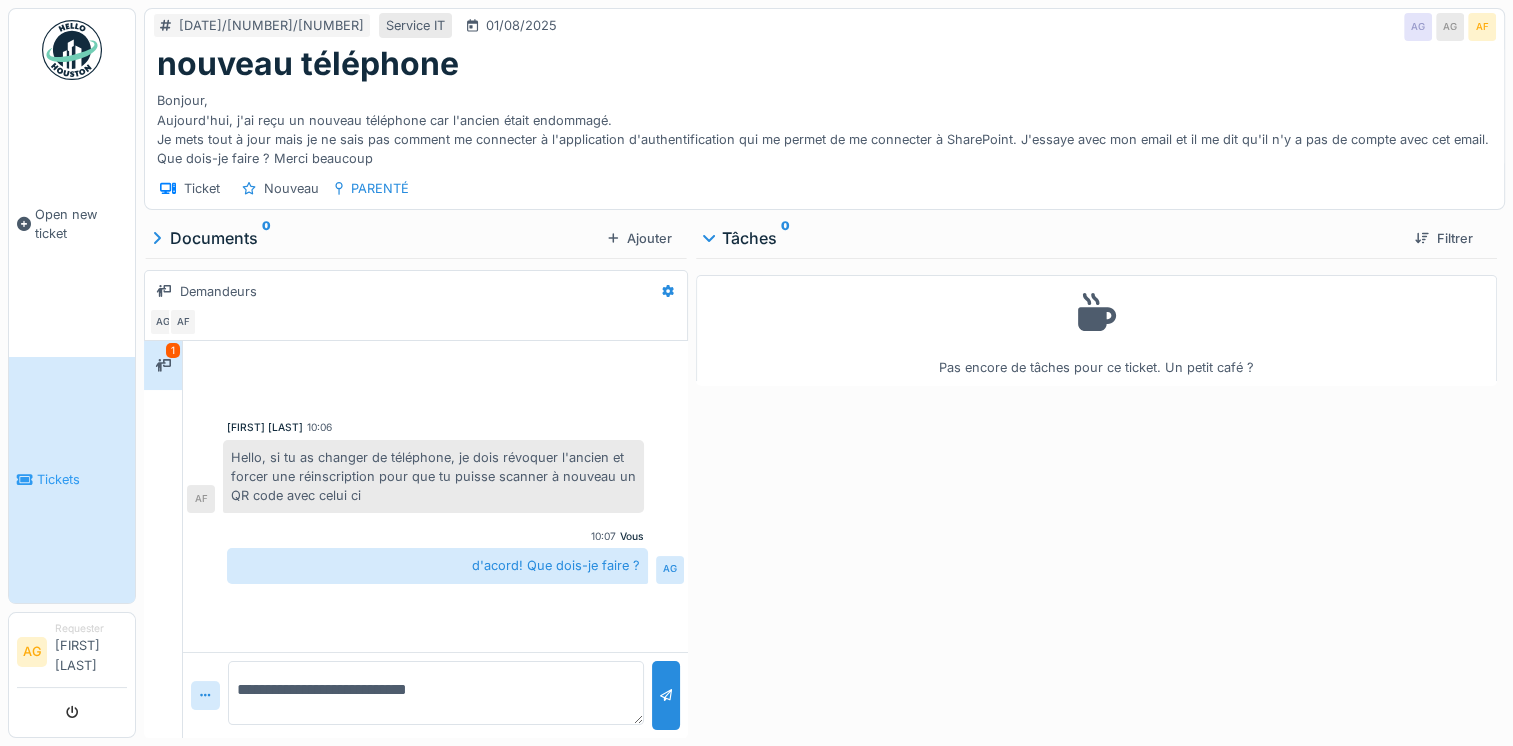 scroll, scrollTop: 15, scrollLeft: 0, axis: vertical 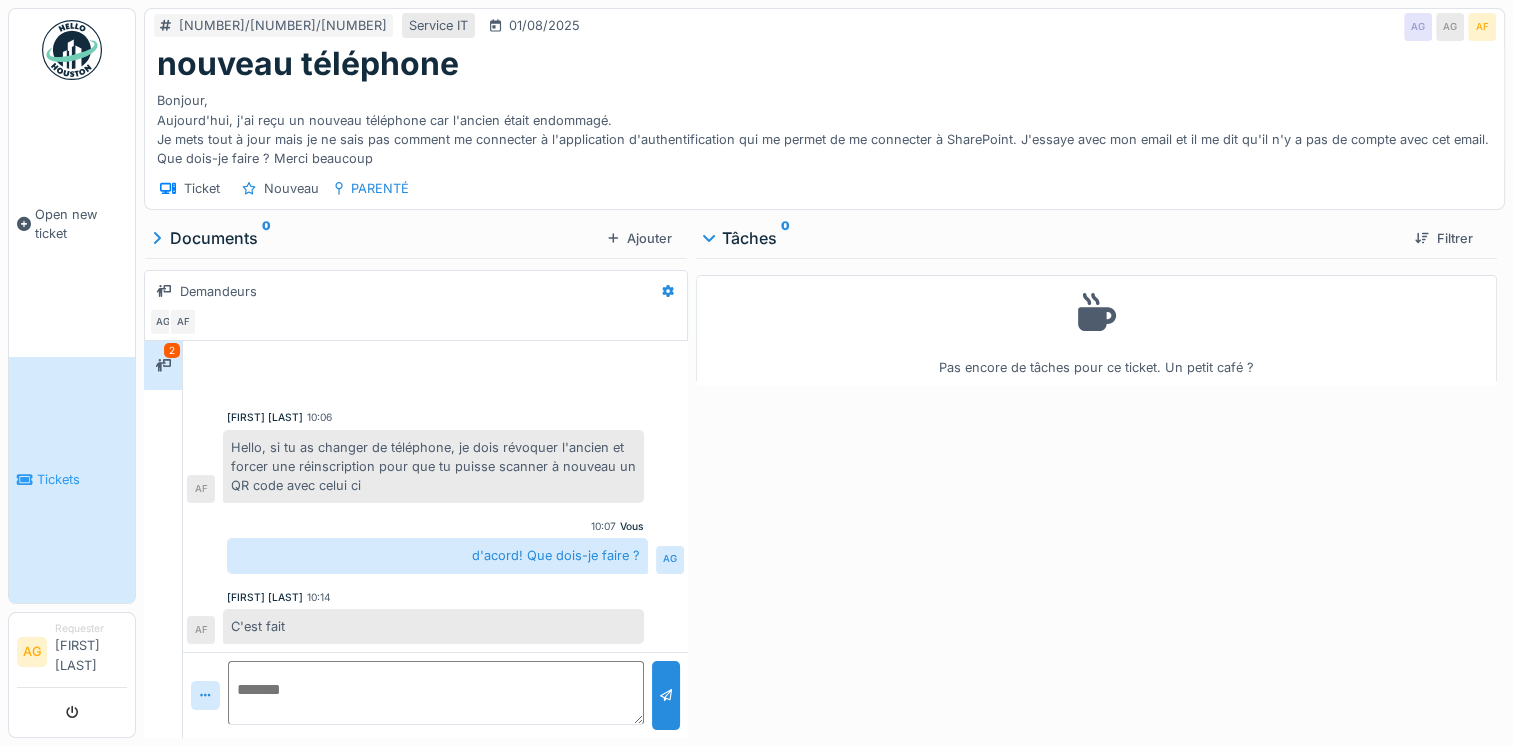 click at bounding box center (435, 693) 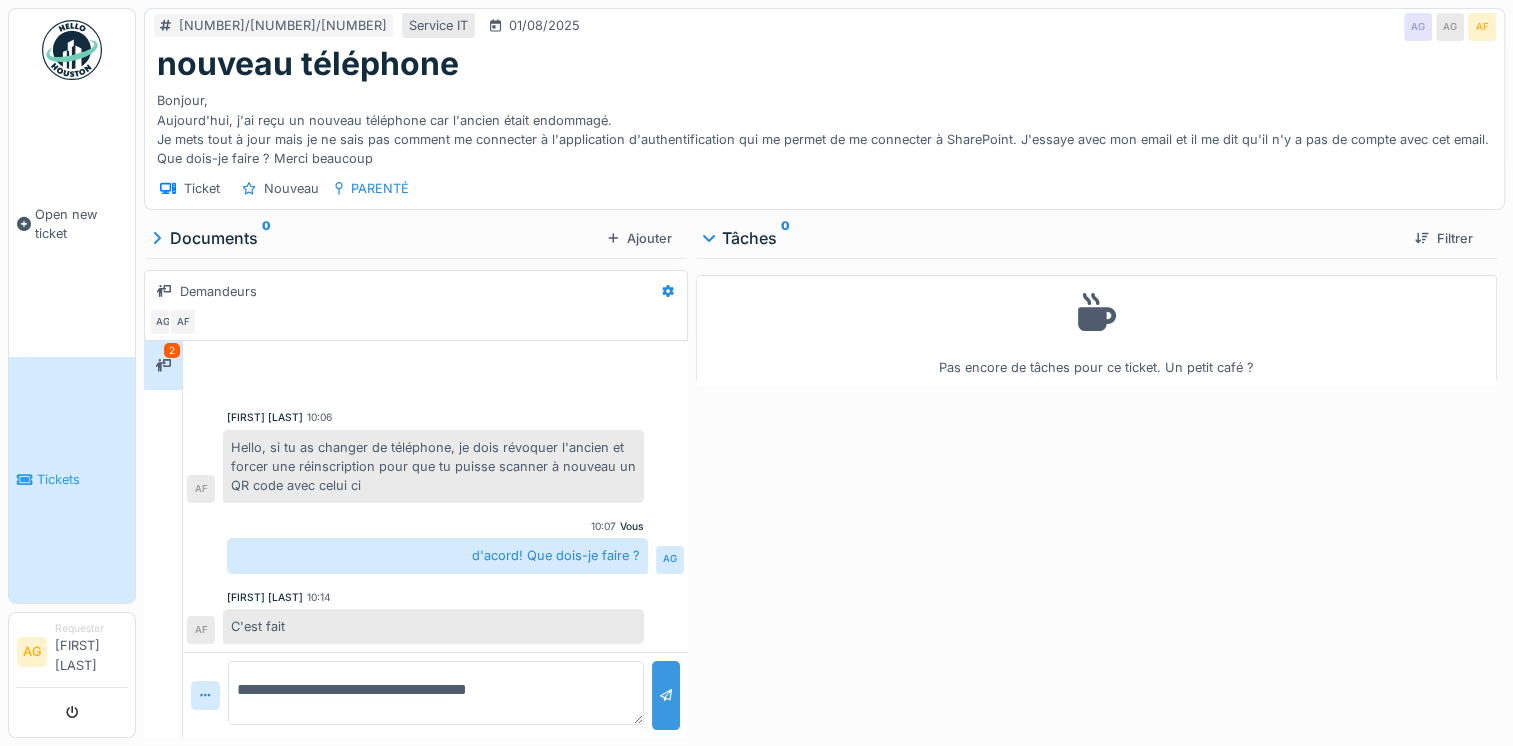 type on "**********" 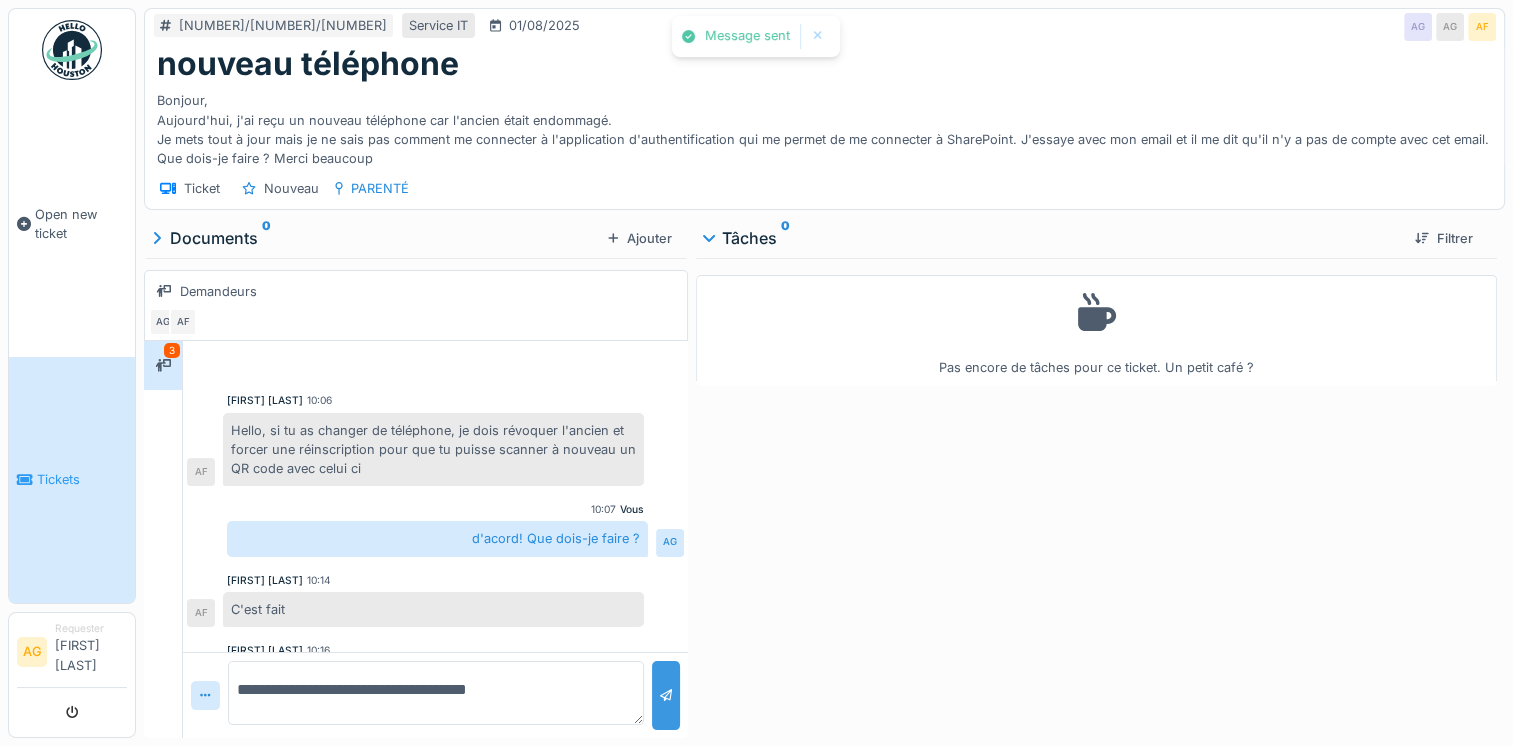 scroll, scrollTop: 226, scrollLeft: 0, axis: vertical 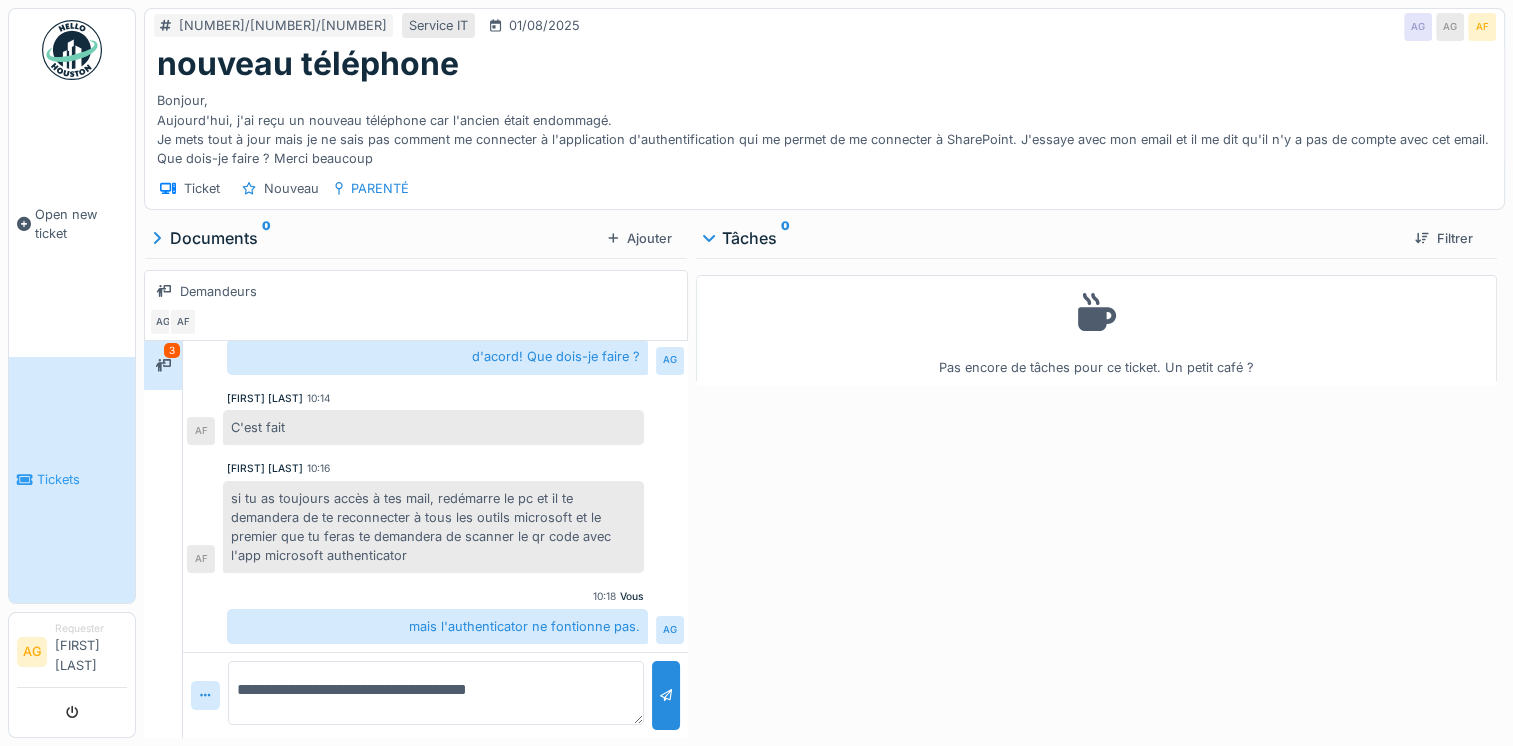 click on "**********" at bounding box center (435, 693) 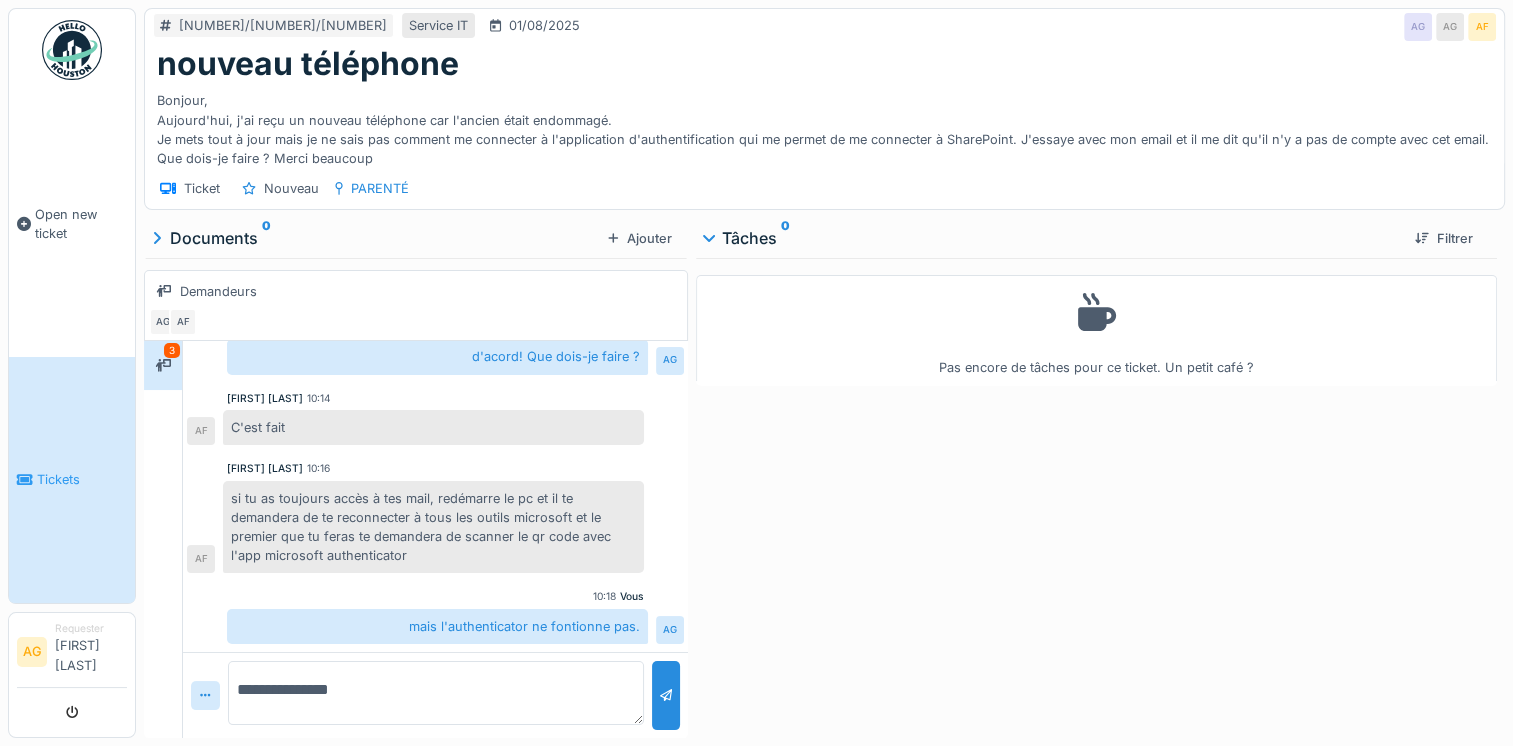type on "**********" 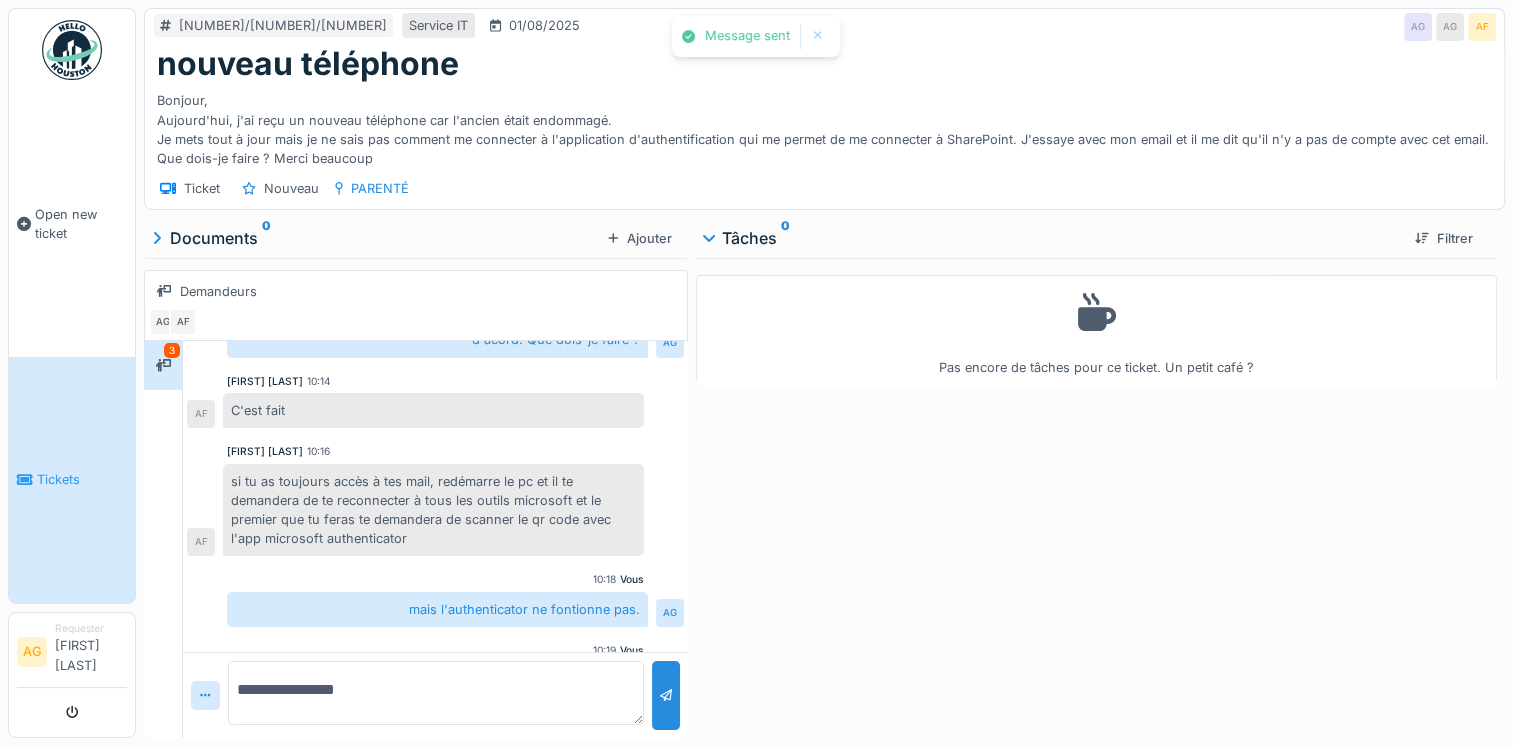 scroll, scrollTop: 296, scrollLeft: 0, axis: vertical 